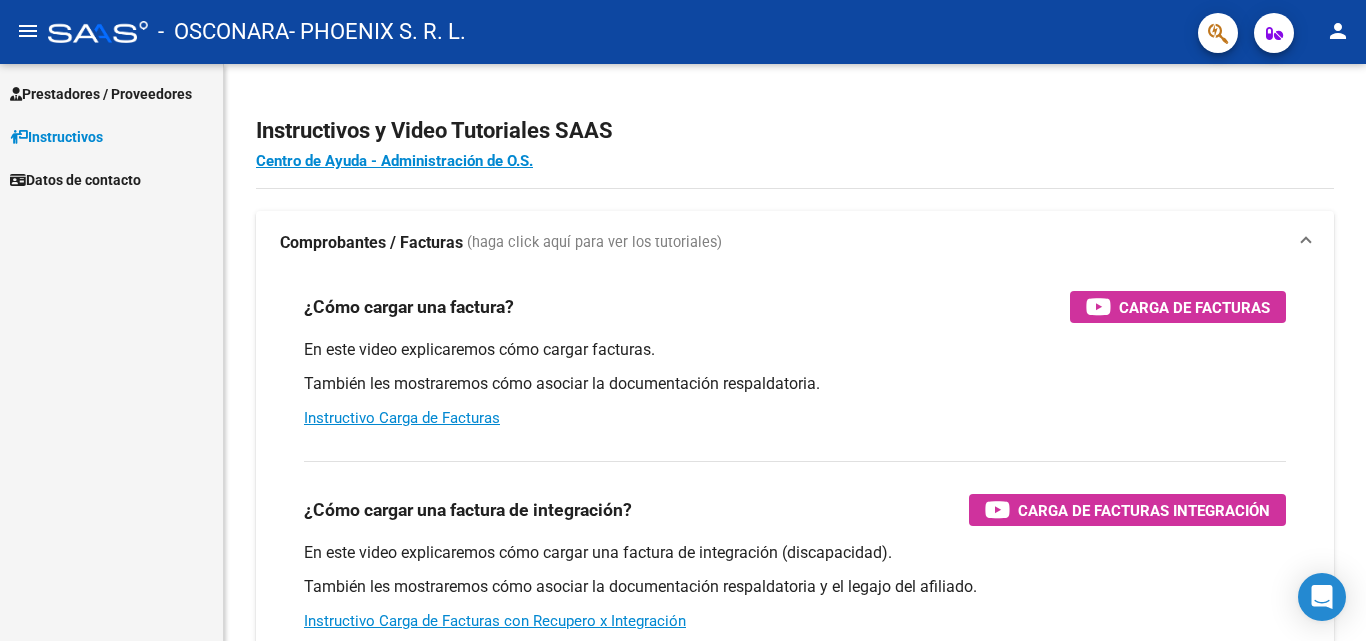 scroll, scrollTop: 0, scrollLeft: 0, axis: both 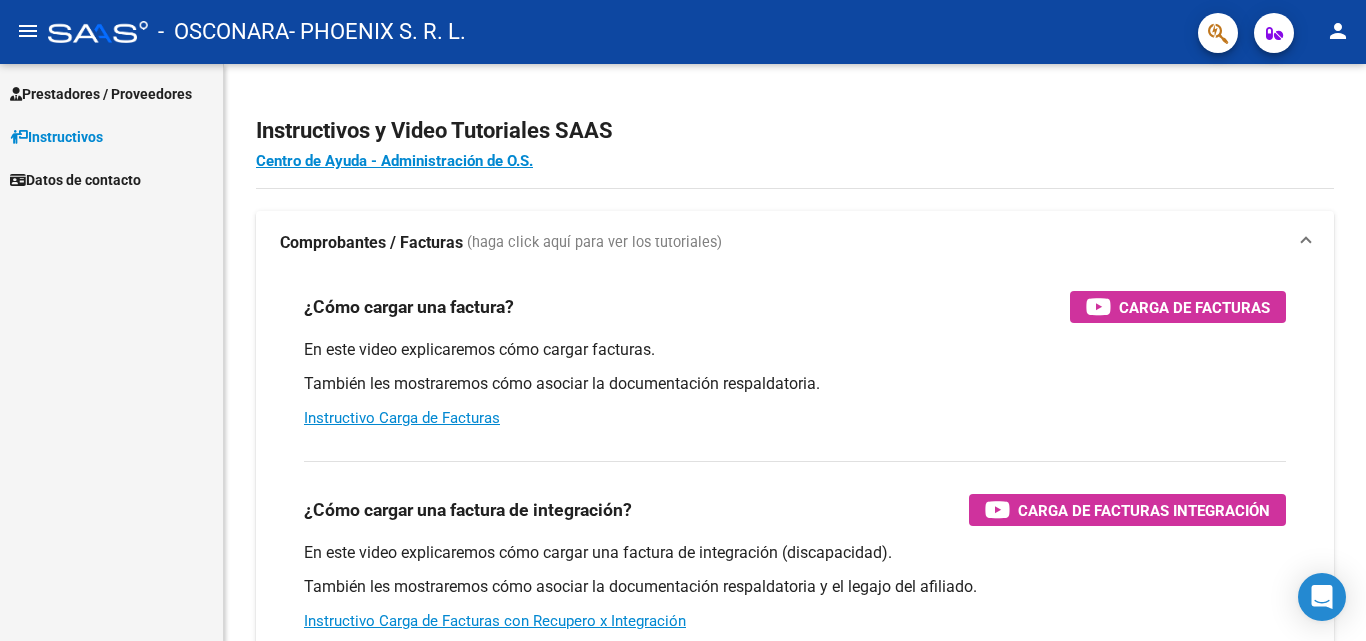 click on "Prestadores / Proveedores" at bounding box center (101, 94) 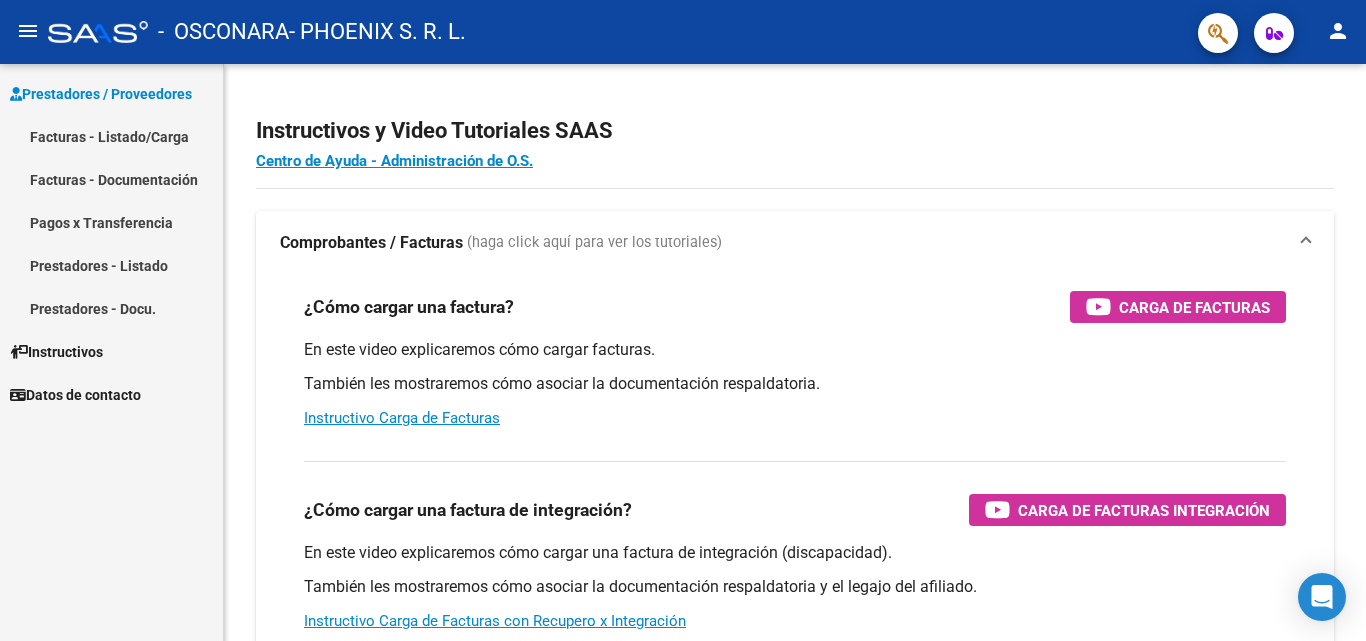 click on "Facturas - Listado/Carga" at bounding box center (111, 136) 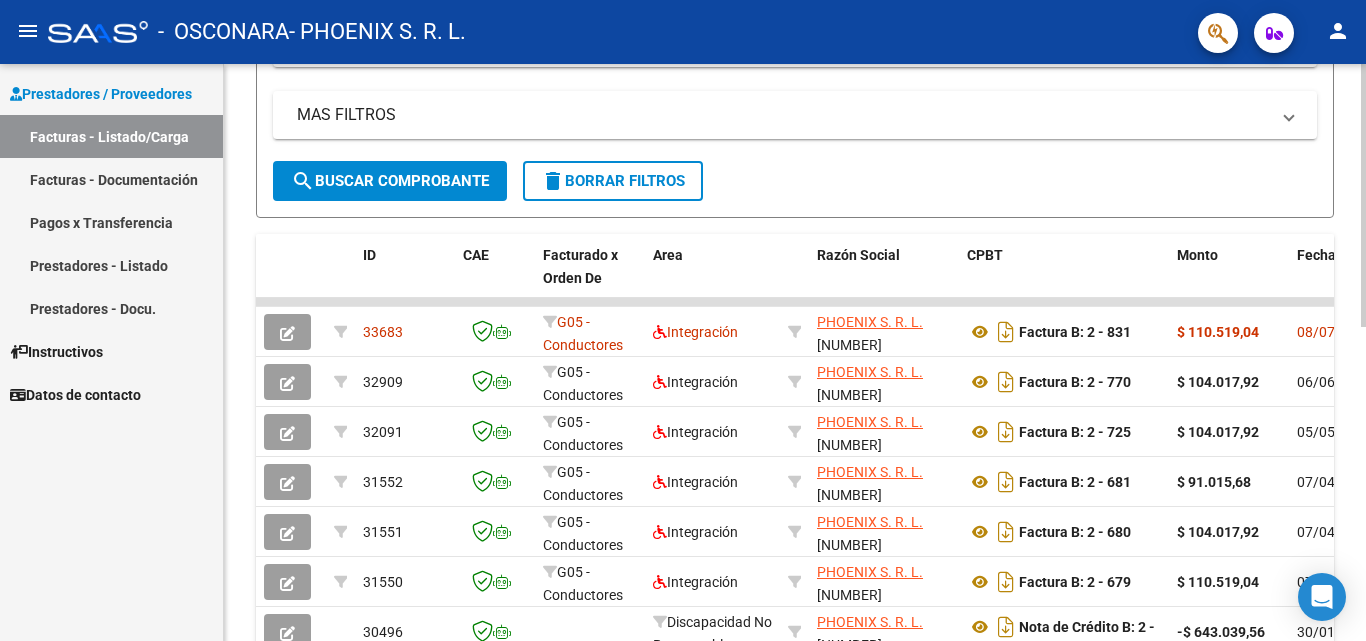 scroll, scrollTop: 500, scrollLeft: 0, axis: vertical 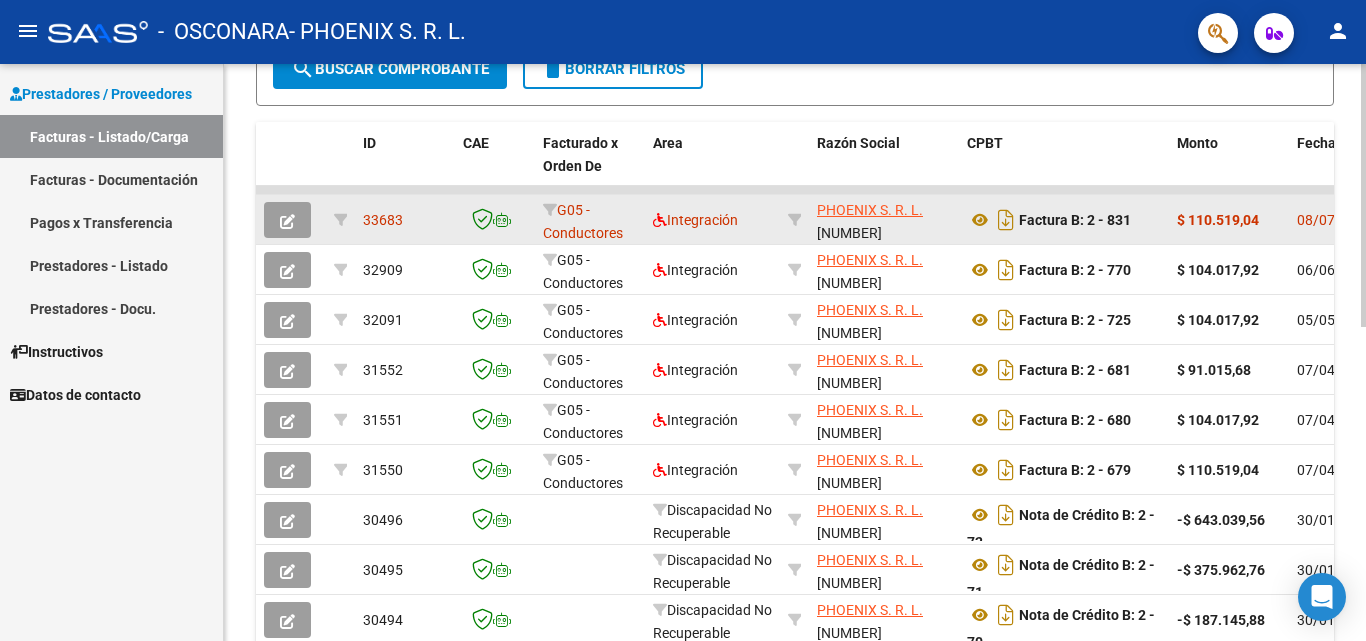 click 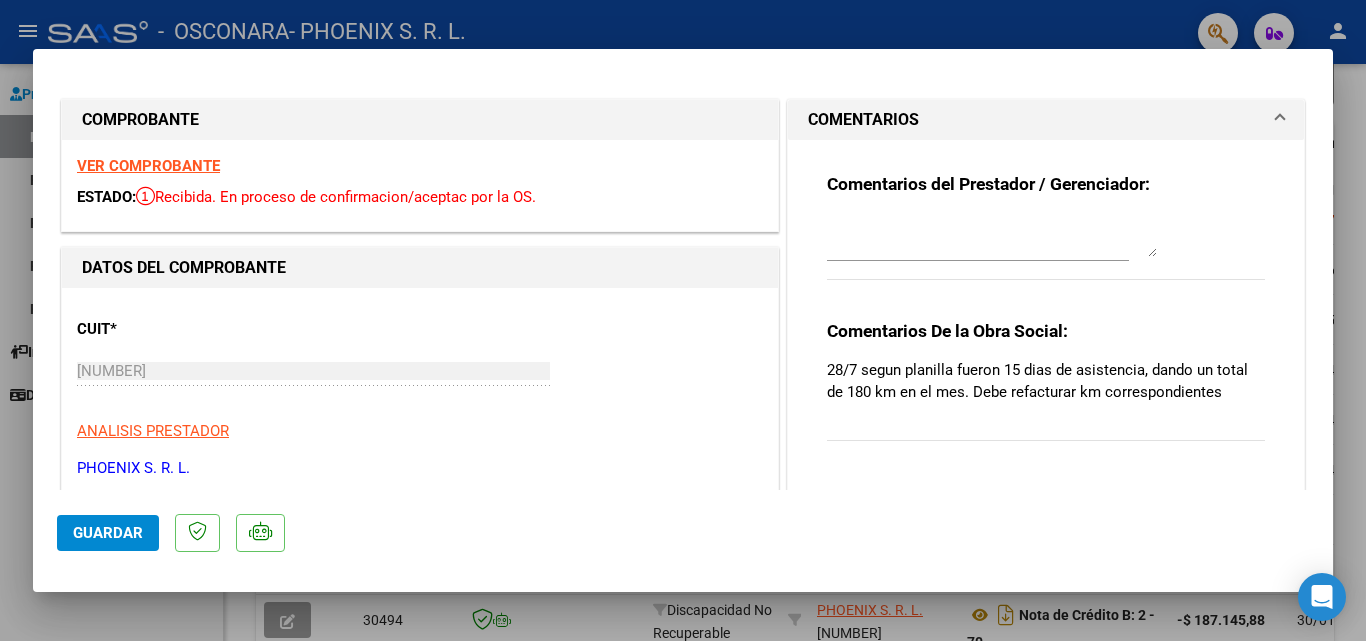 click at bounding box center (992, 237) 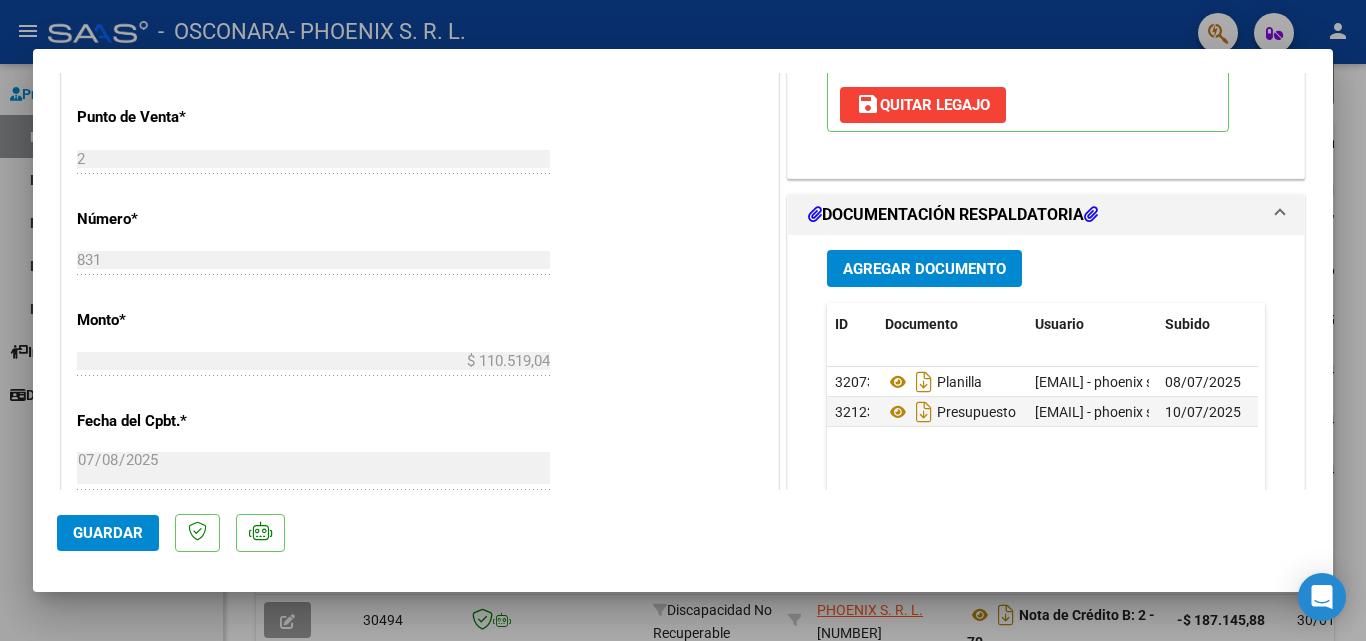 scroll, scrollTop: 800, scrollLeft: 0, axis: vertical 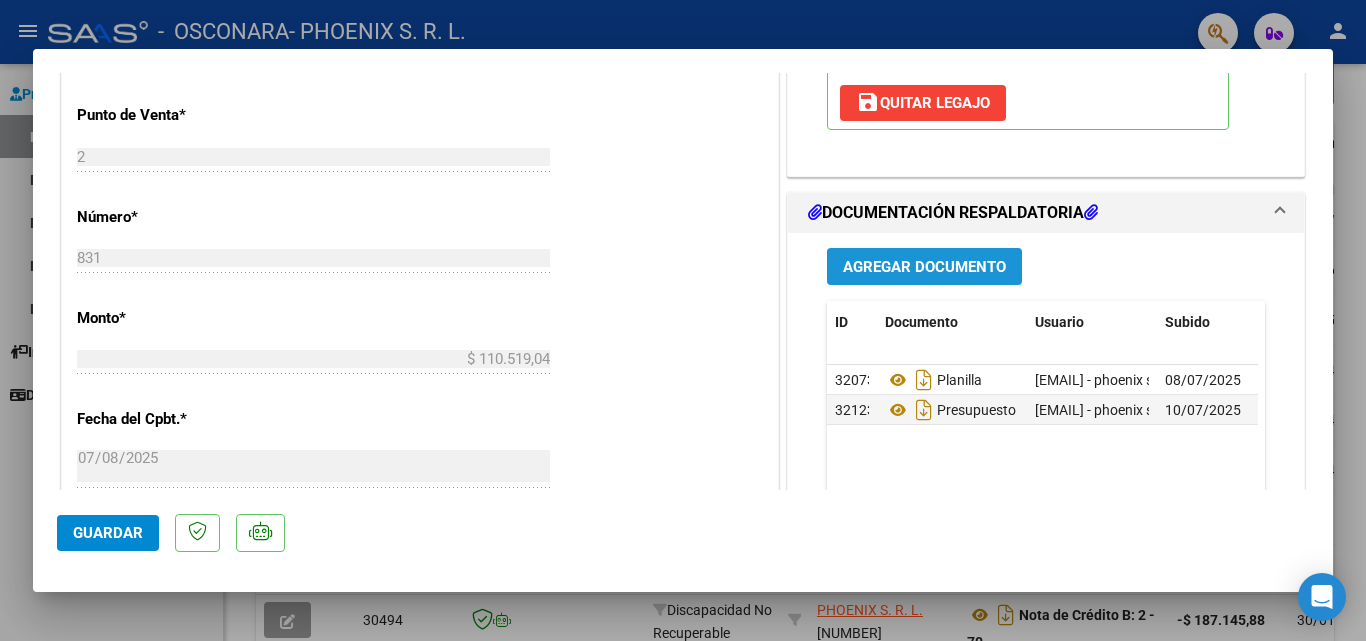 click on "Agregar Documento" at bounding box center (924, 267) 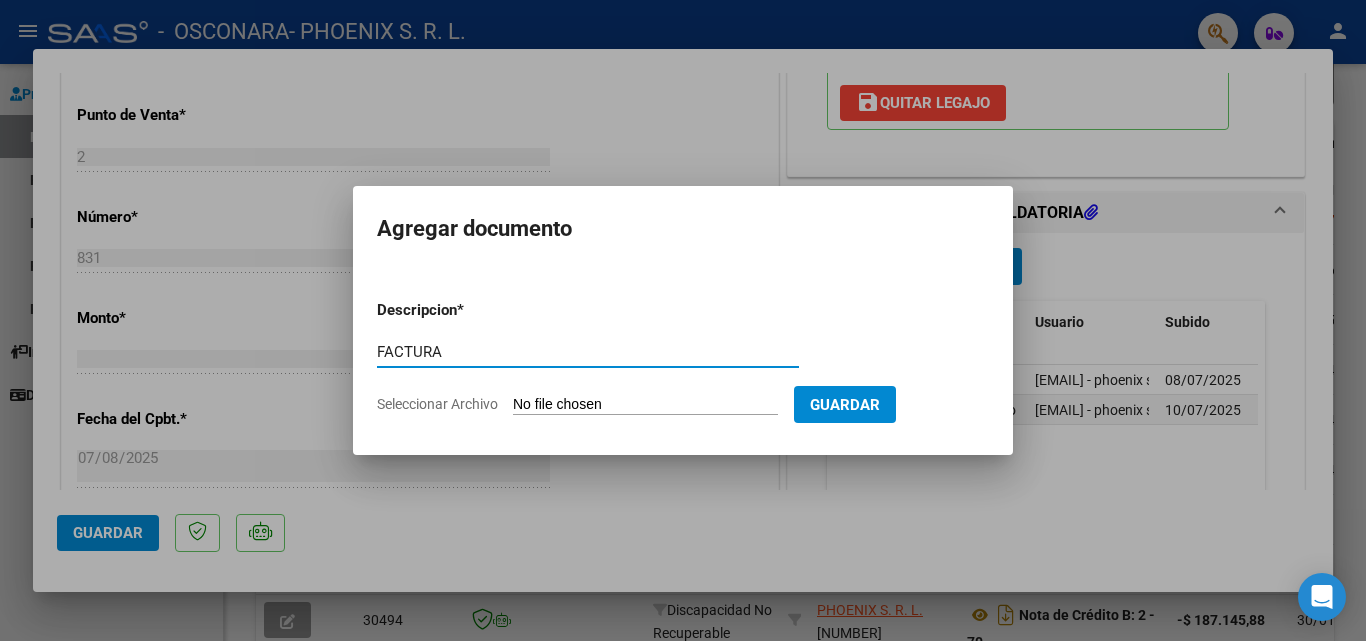 type on "FACTURA" 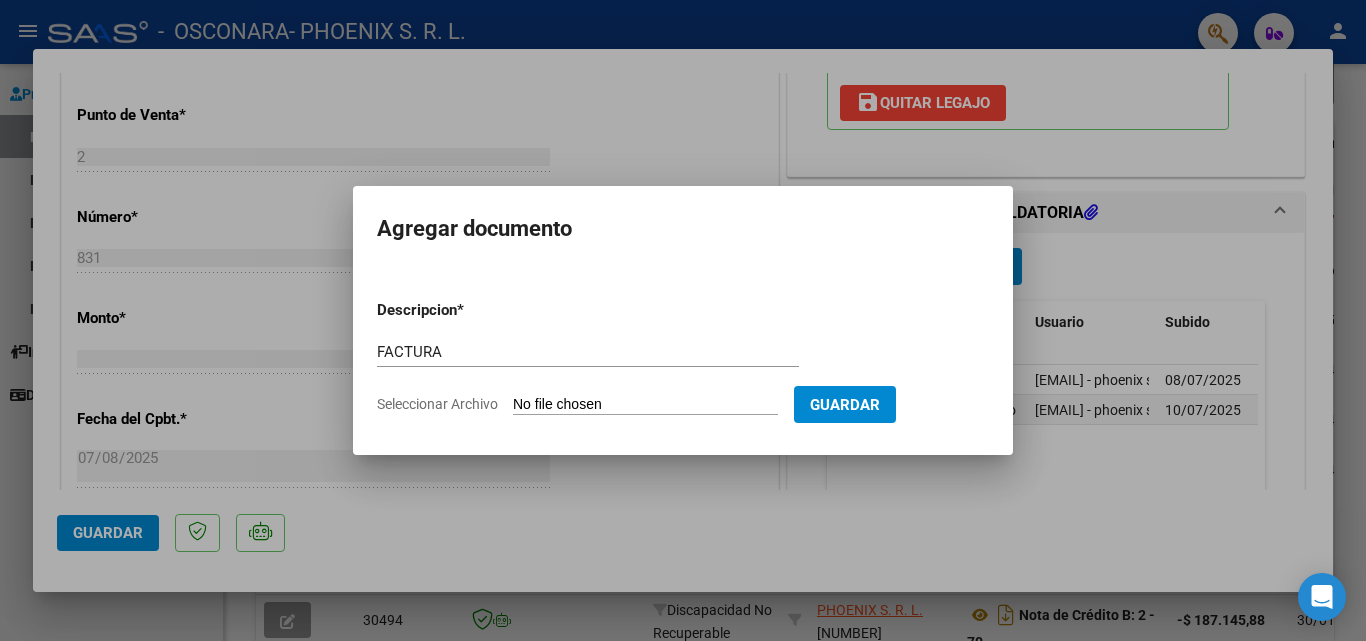 type on "C:\fakepath\[NUMBER]_006_00002_00000874.pdf" 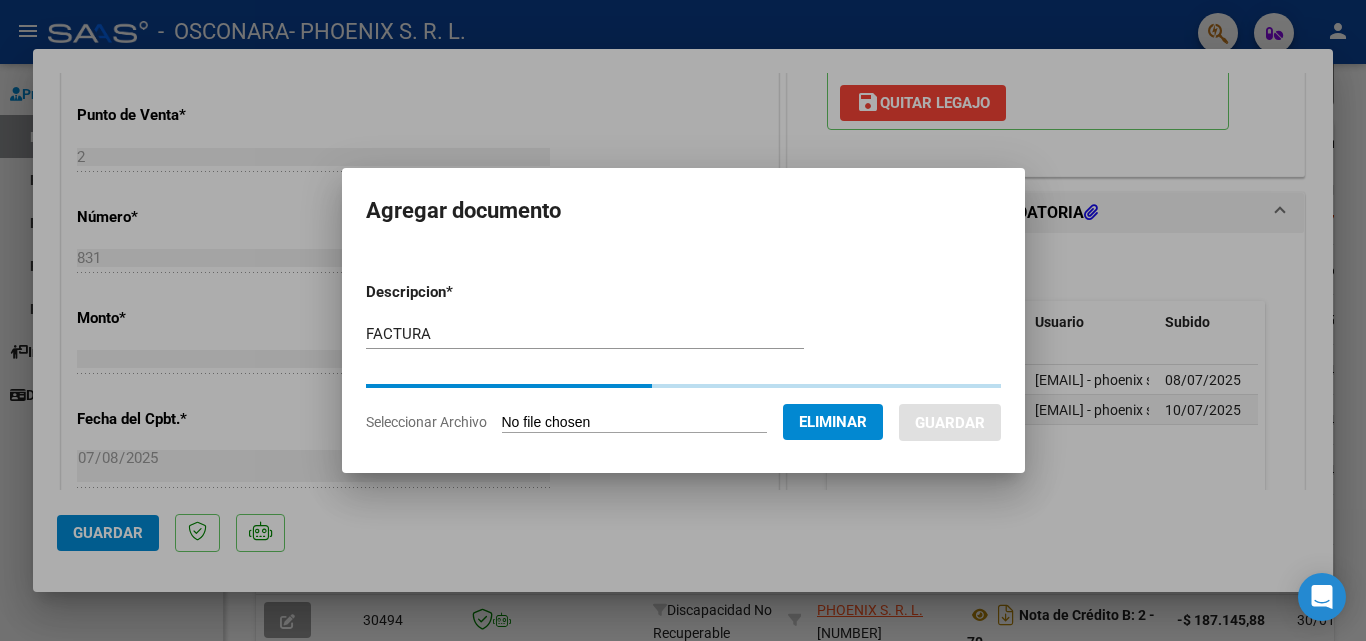 click at bounding box center [683, 320] 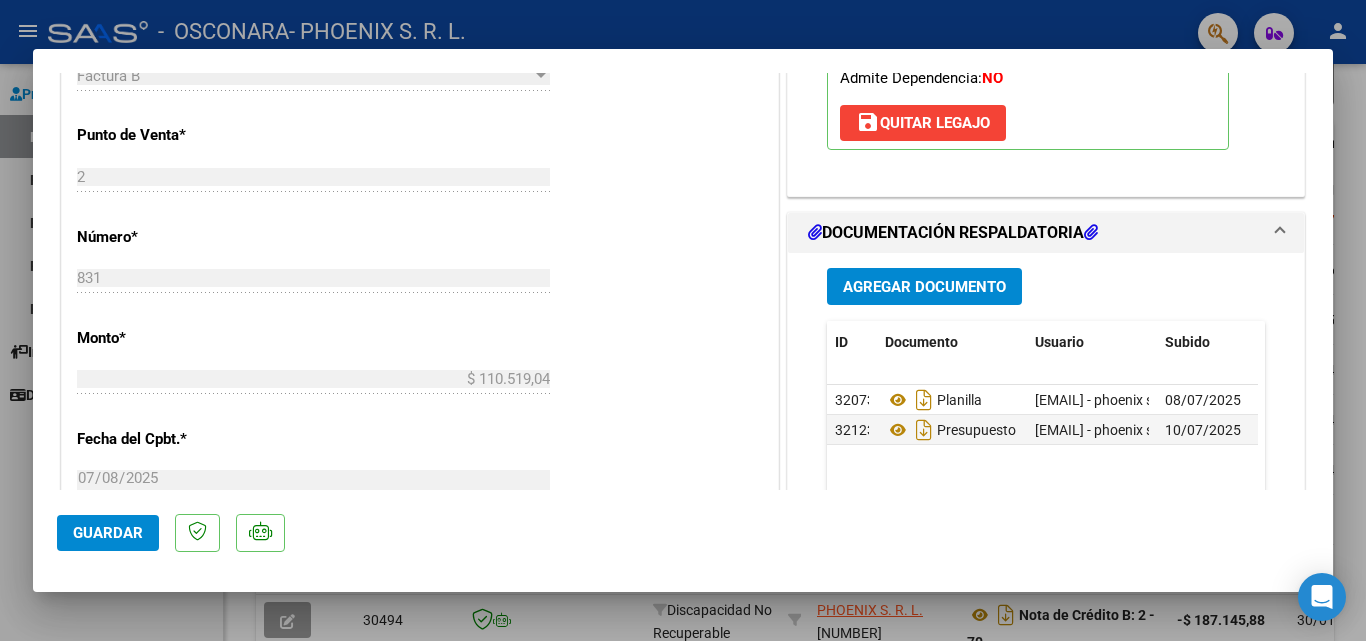 scroll, scrollTop: 800, scrollLeft: 0, axis: vertical 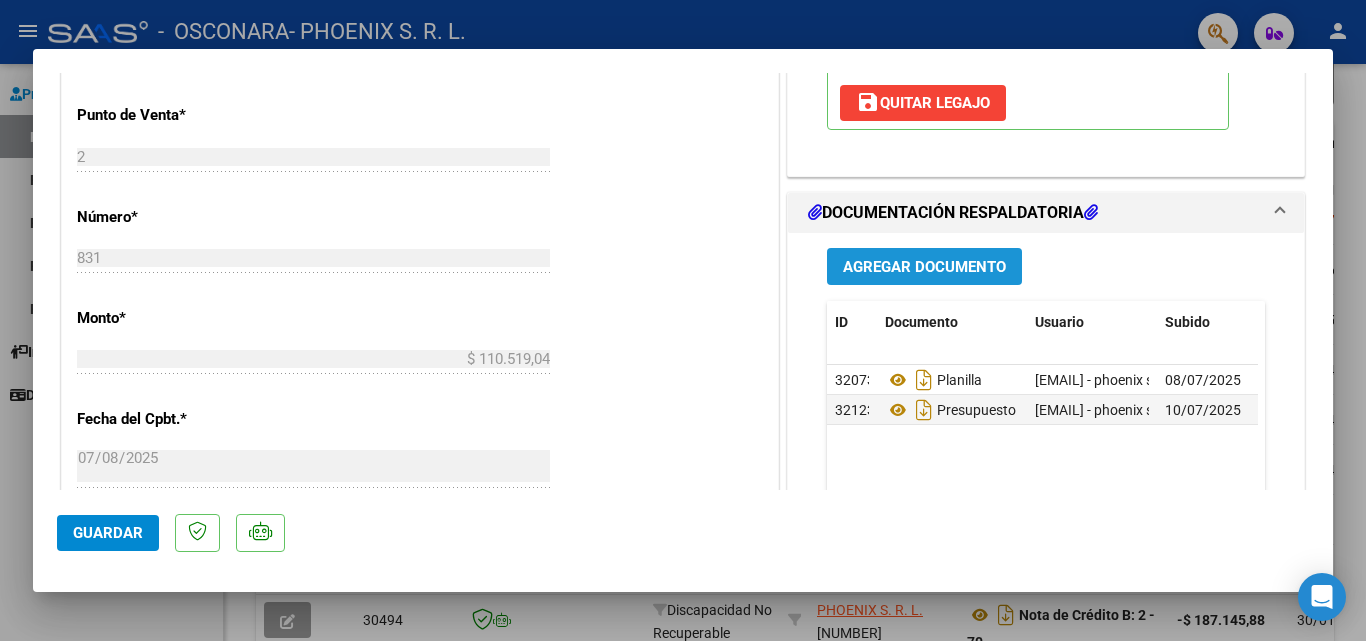 click on "Agregar Documento" at bounding box center (924, 267) 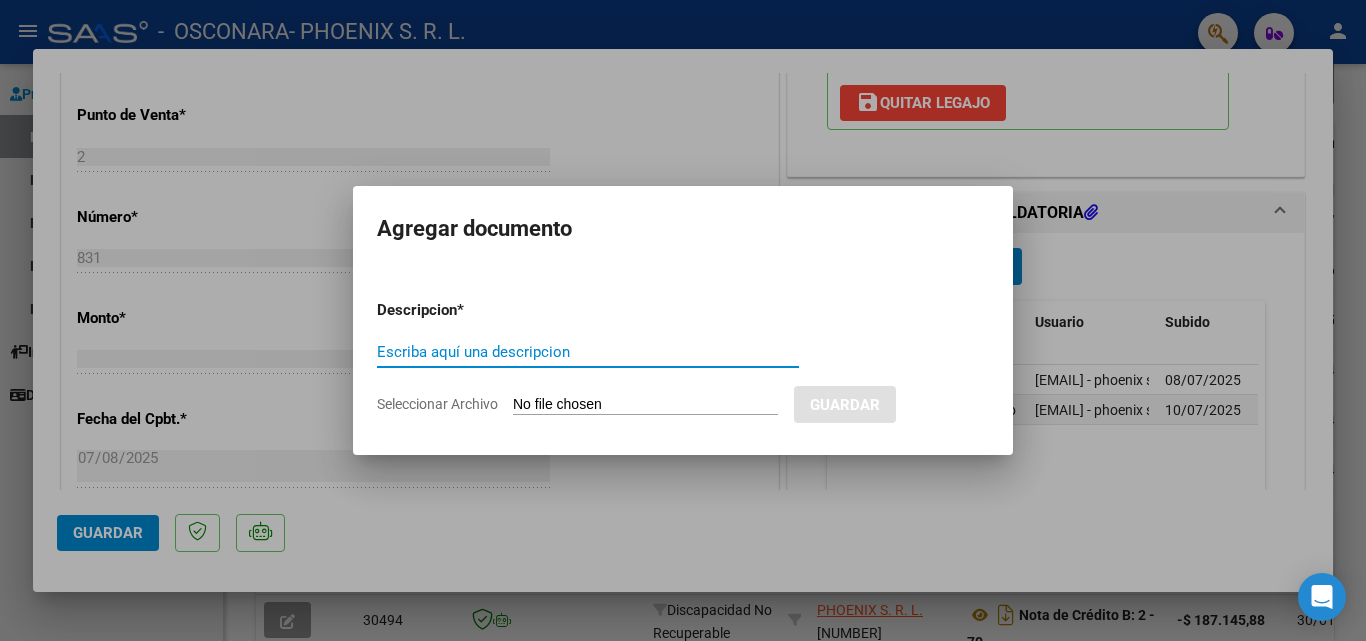 click on "Escriba aquí una descripcion" at bounding box center (588, 352) 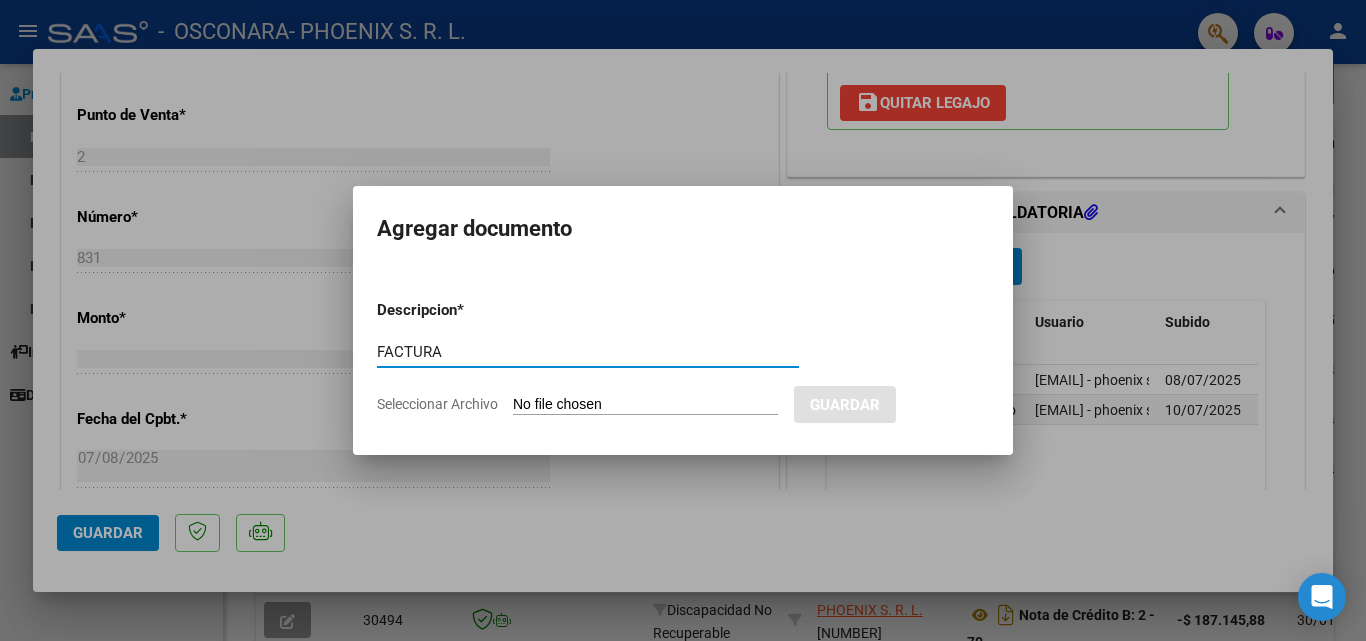 type on "FACTURA" 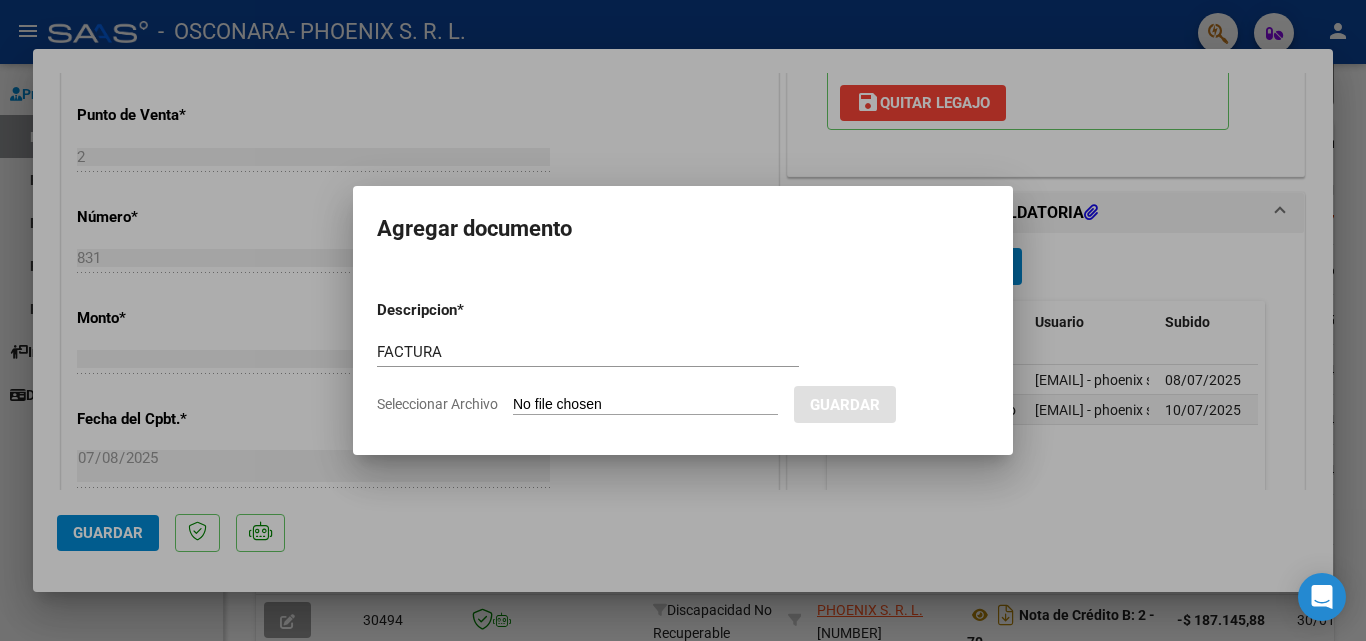 click on "Seleccionar Archivo" at bounding box center [645, 405] 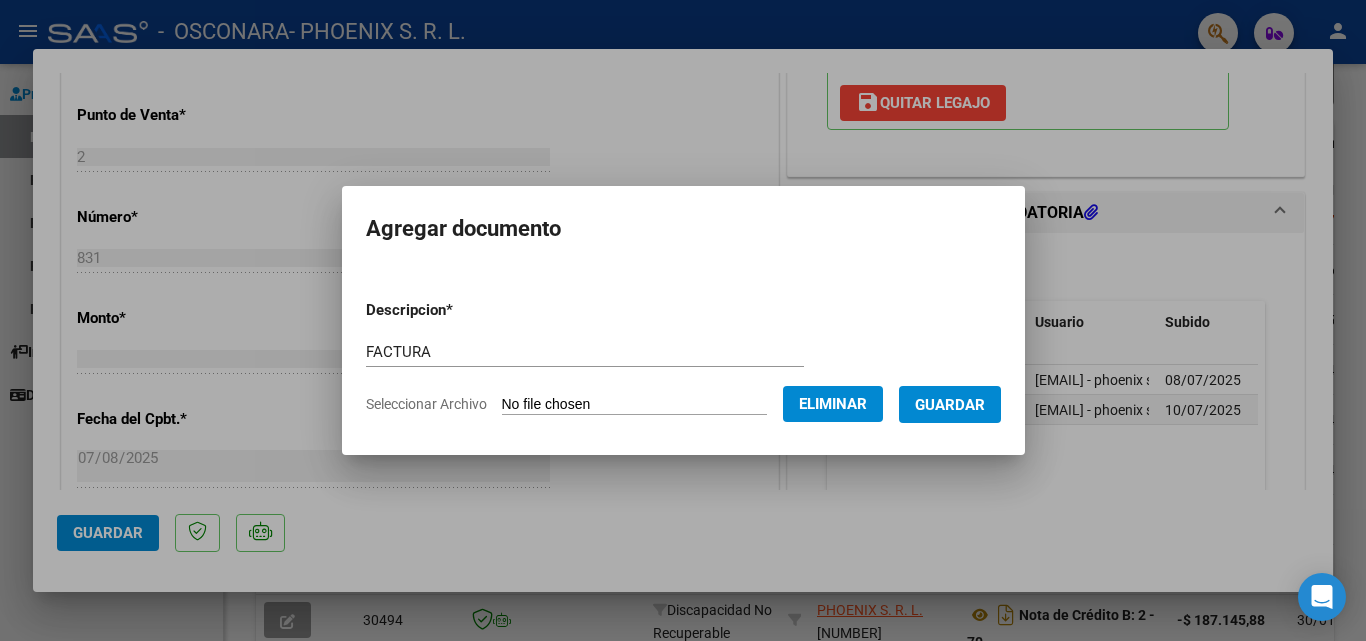 click on "Guardar" at bounding box center (950, 405) 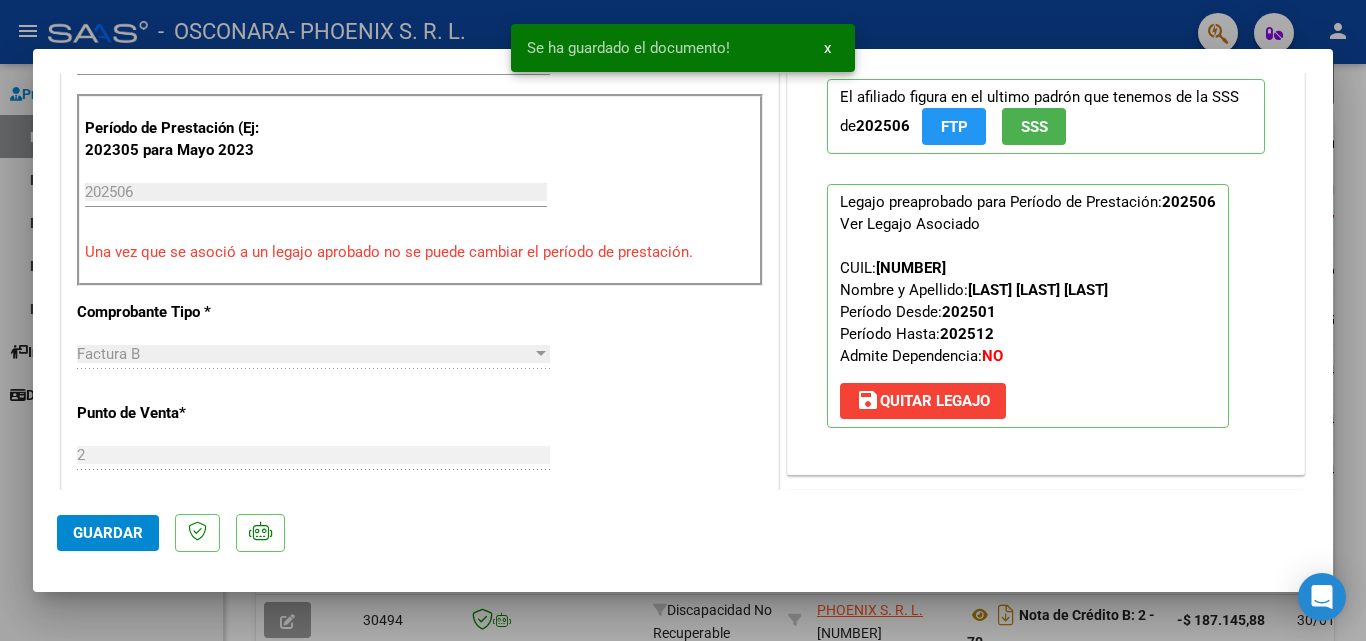 scroll, scrollTop: 500, scrollLeft: 0, axis: vertical 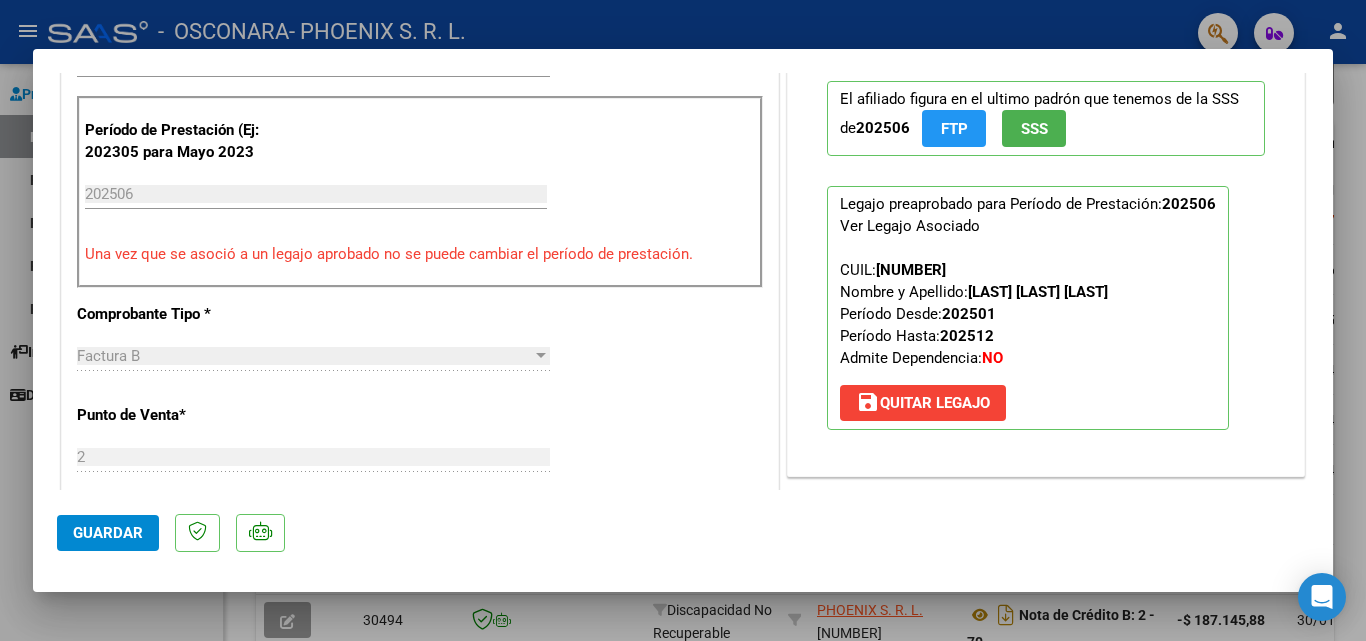 click at bounding box center [683, 320] 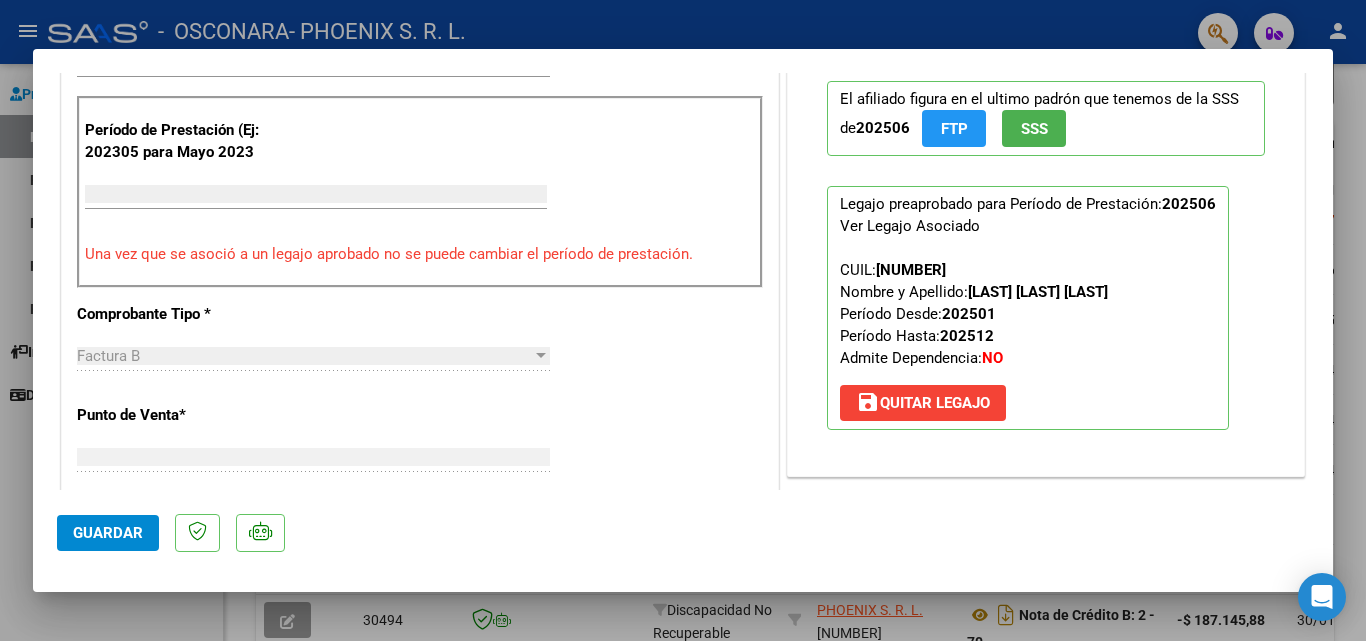 scroll, scrollTop: 485, scrollLeft: 0, axis: vertical 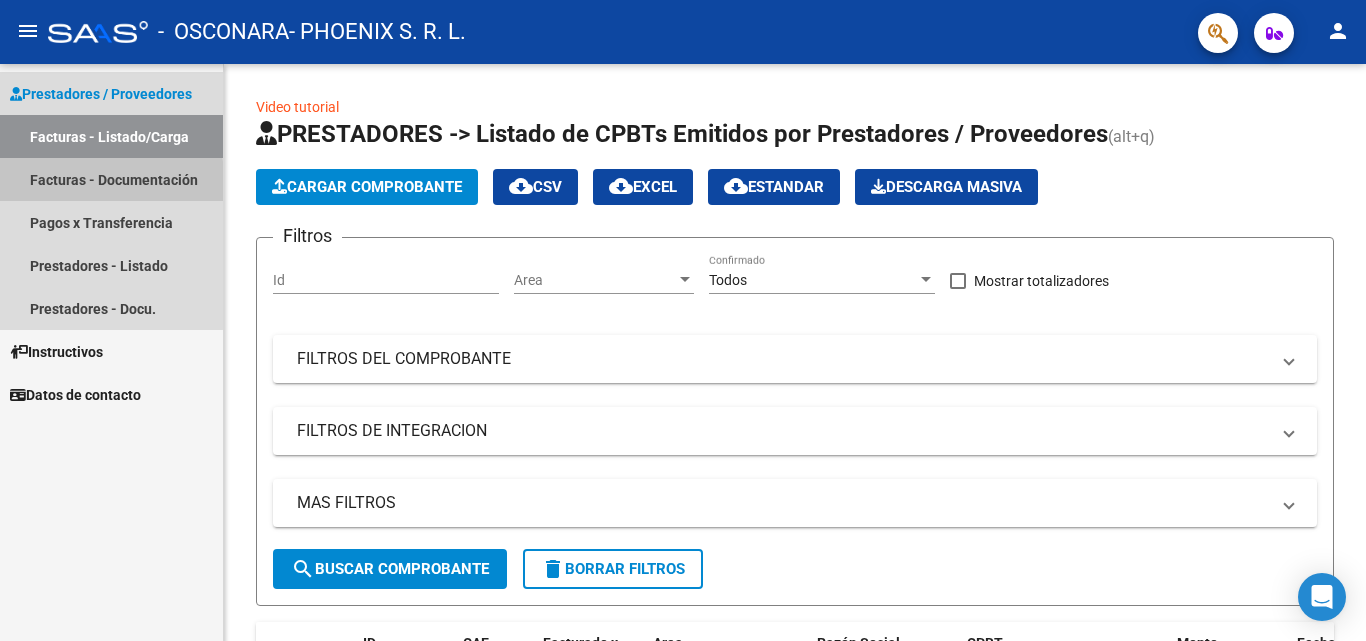 click on "Facturas - Documentación" at bounding box center (111, 179) 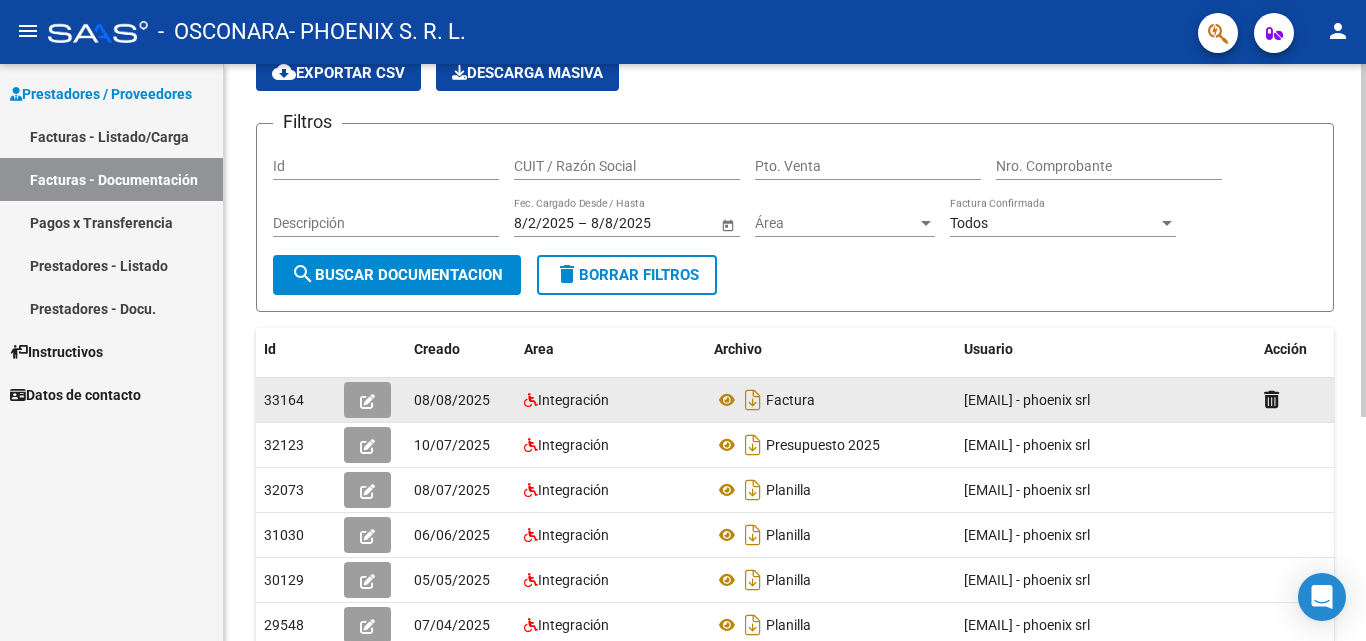 scroll, scrollTop: 0, scrollLeft: 0, axis: both 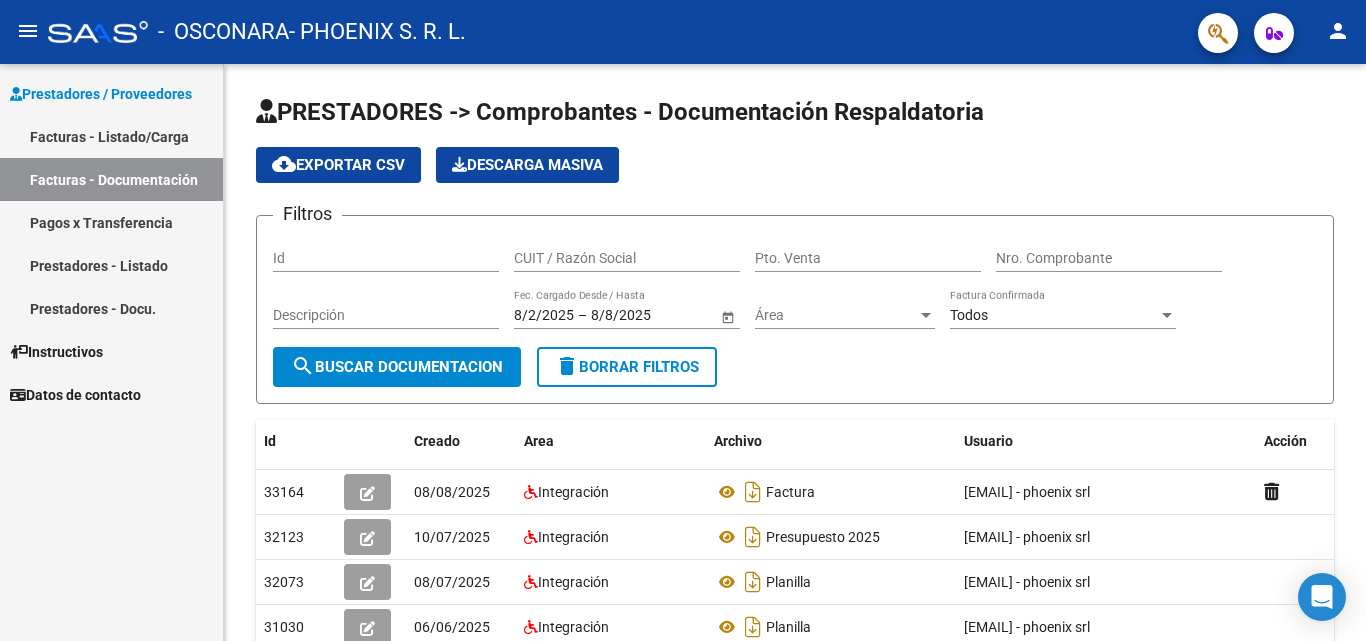 click on "Facturas - Listado/Carga" at bounding box center (111, 136) 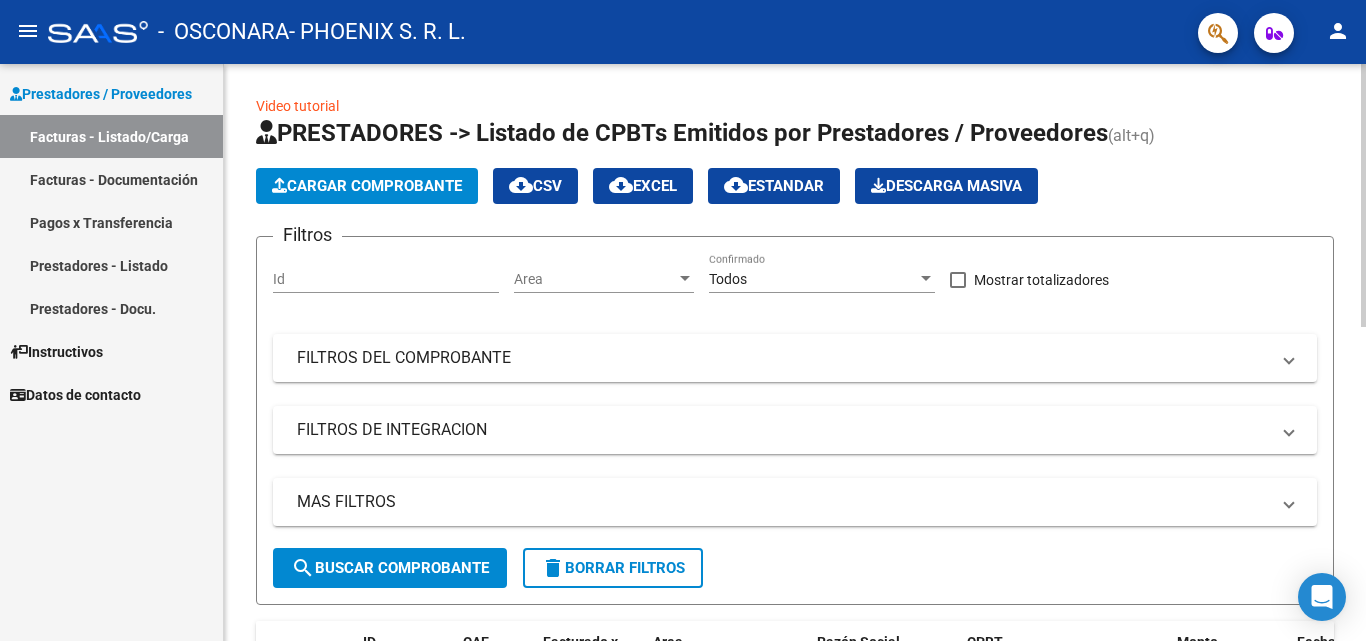 scroll, scrollTop: 0, scrollLeft: 0, axis: both 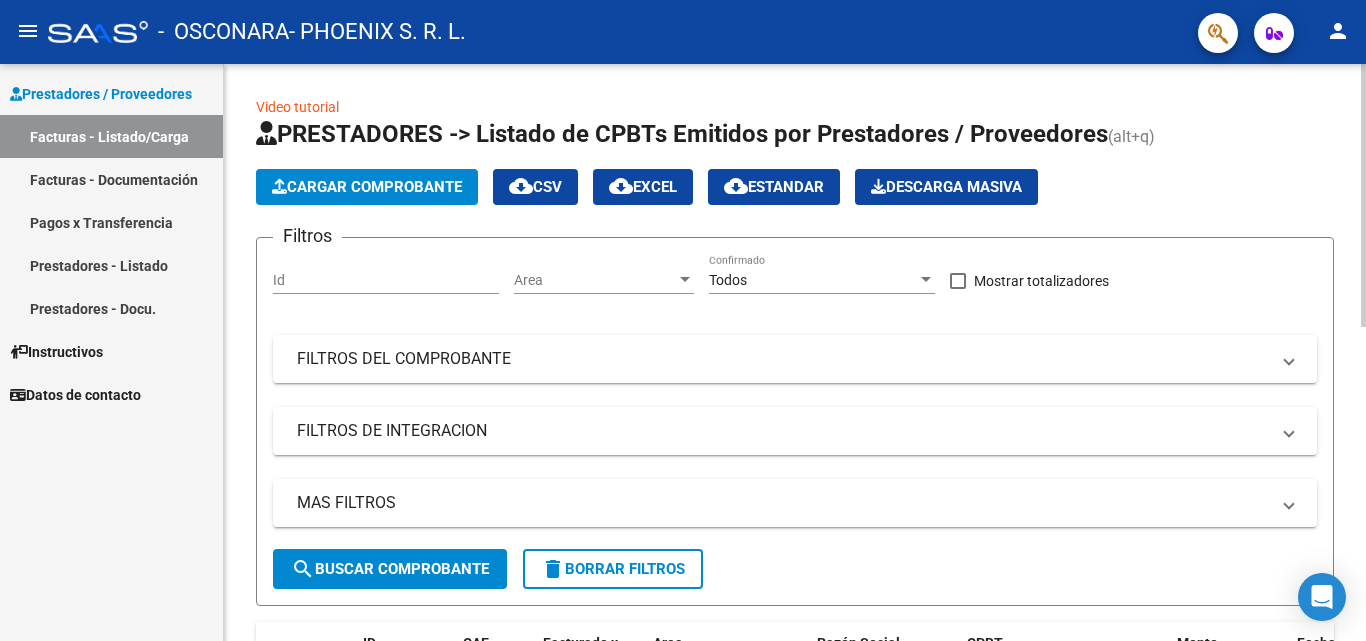 click on "Cargar Comprobante" 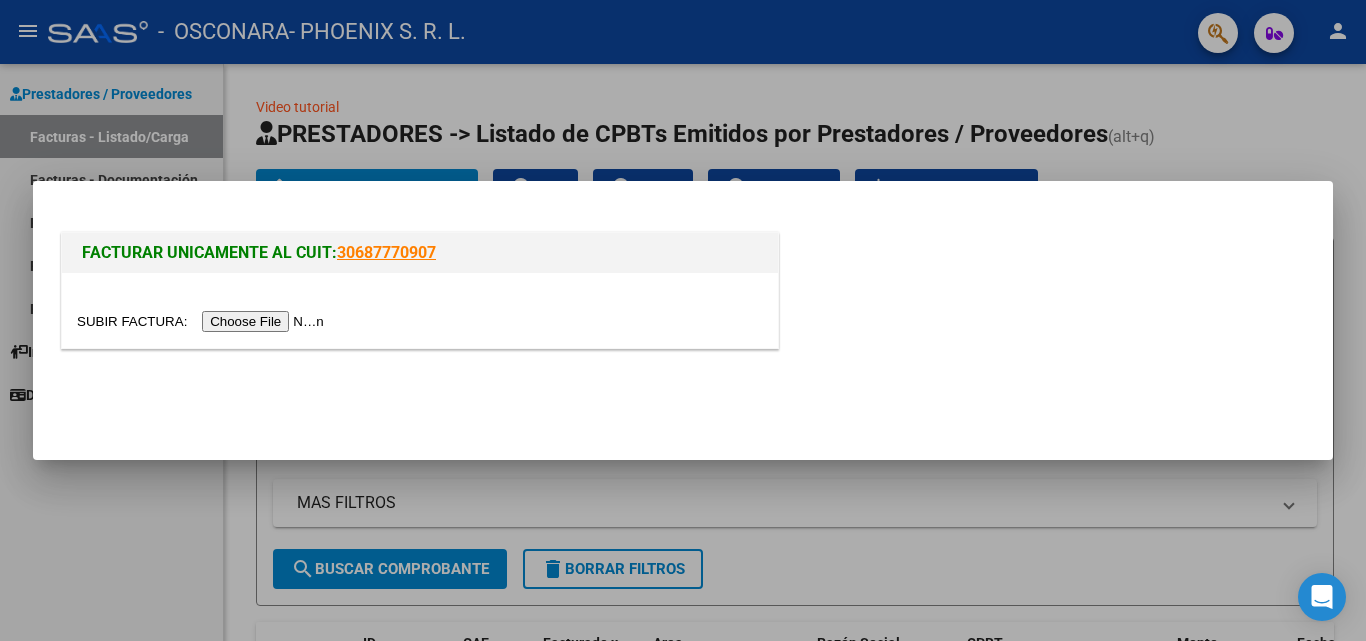 click at bounding box center (203, 321) 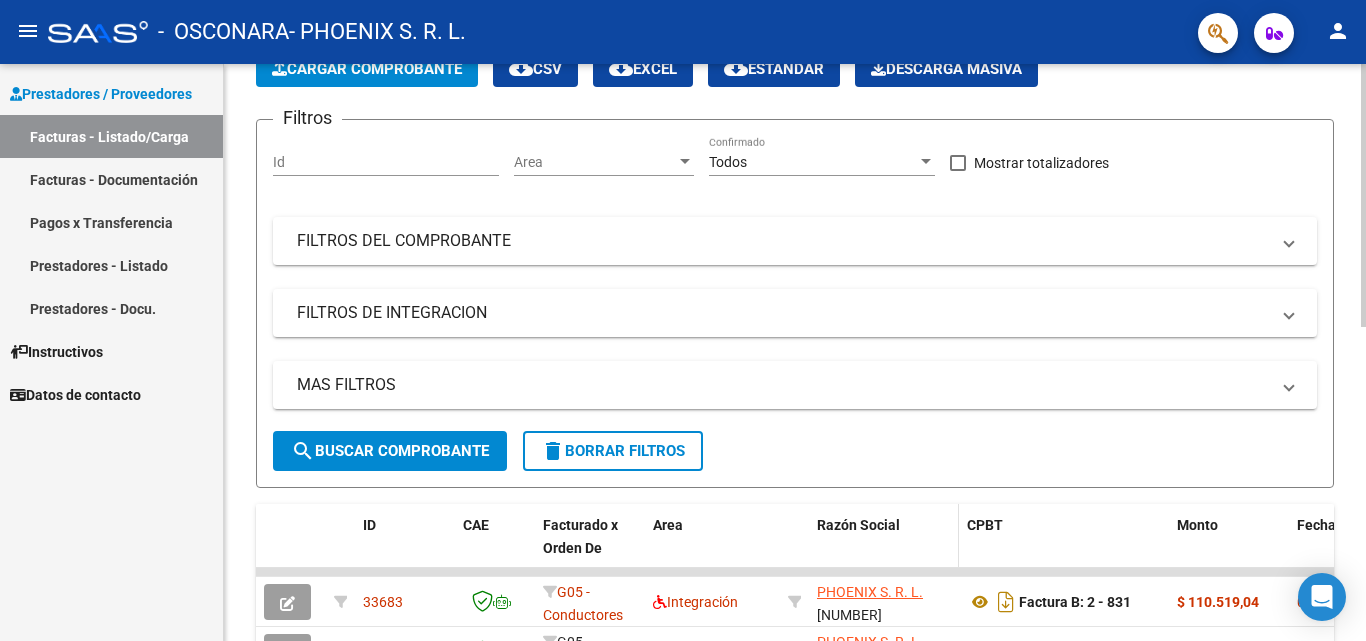 scroll, scrollTop: 0, scrollLeft: 0, axis: both 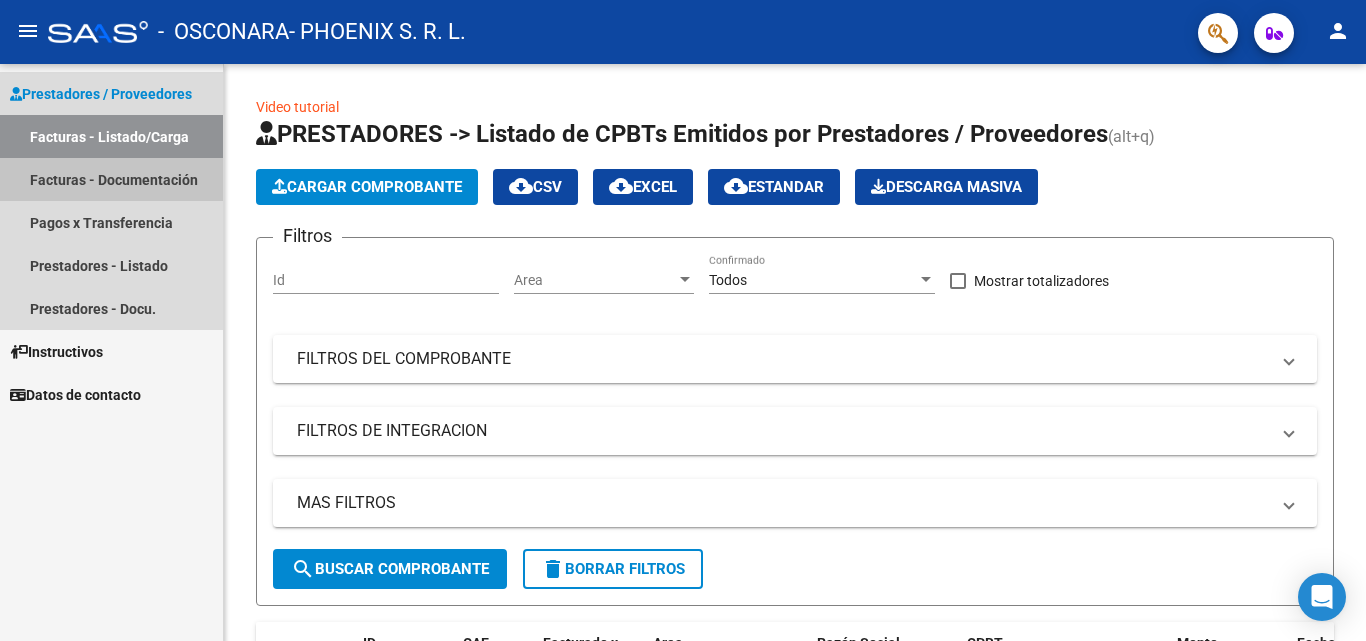 click on "Facturas - Documentación" at bounding box center (111, 179) 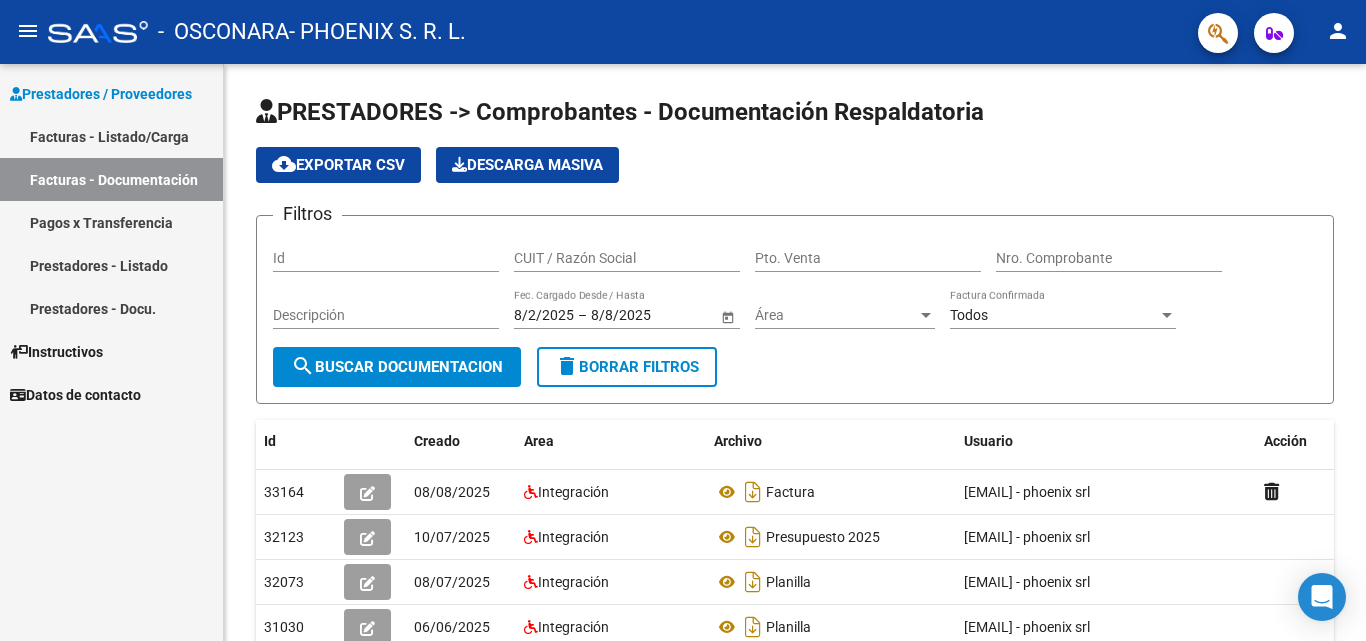 click on "Facturas - Listado/Carga" at bounding box center (111, 136) 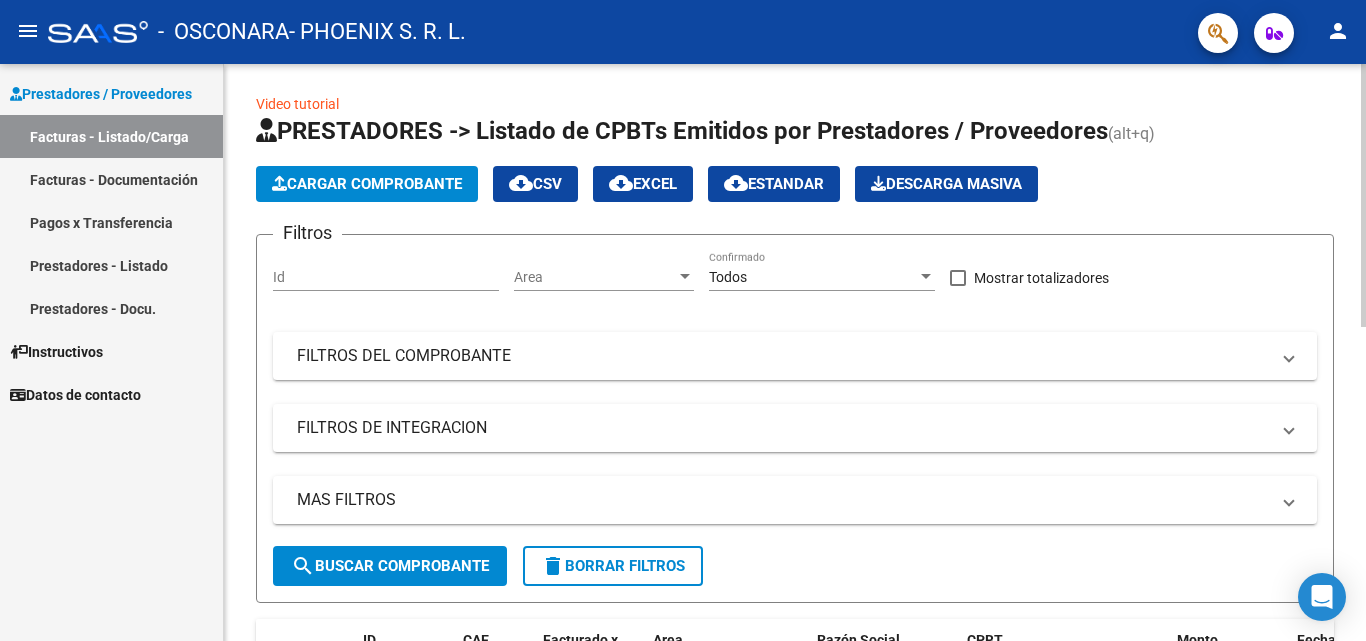 scroll, scrollTop: 0, scrollLeft: 0, axis: both 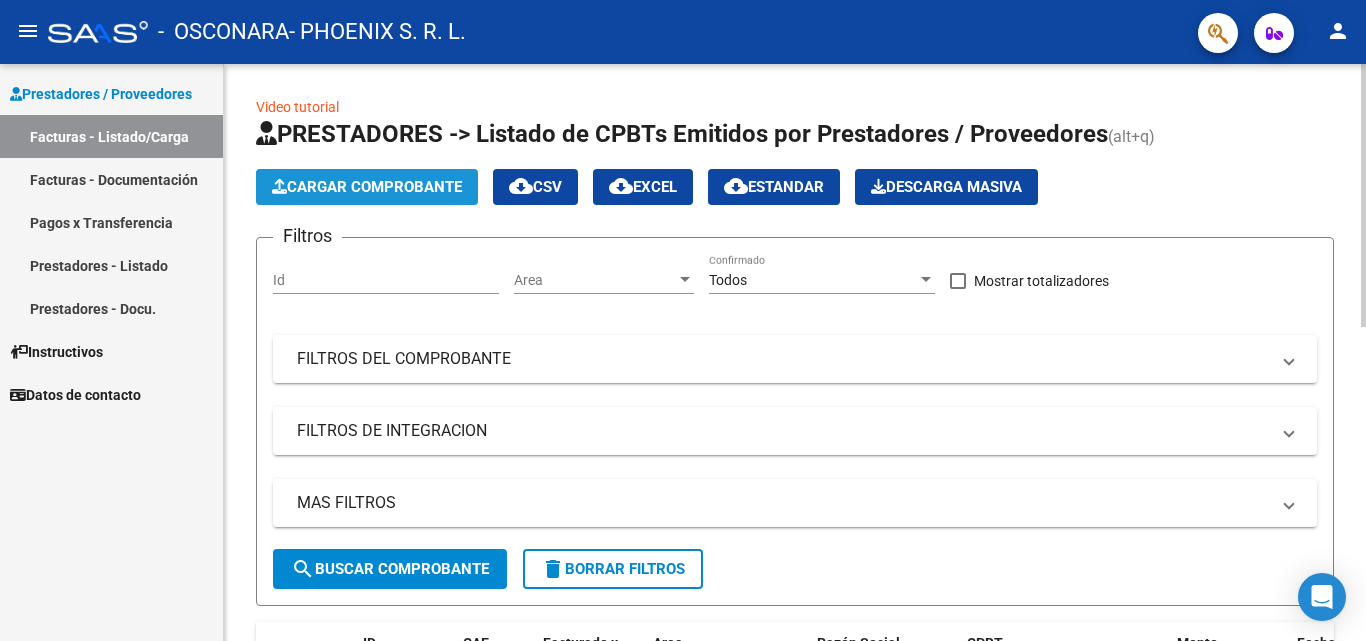 click on "Cargar Comprobante" 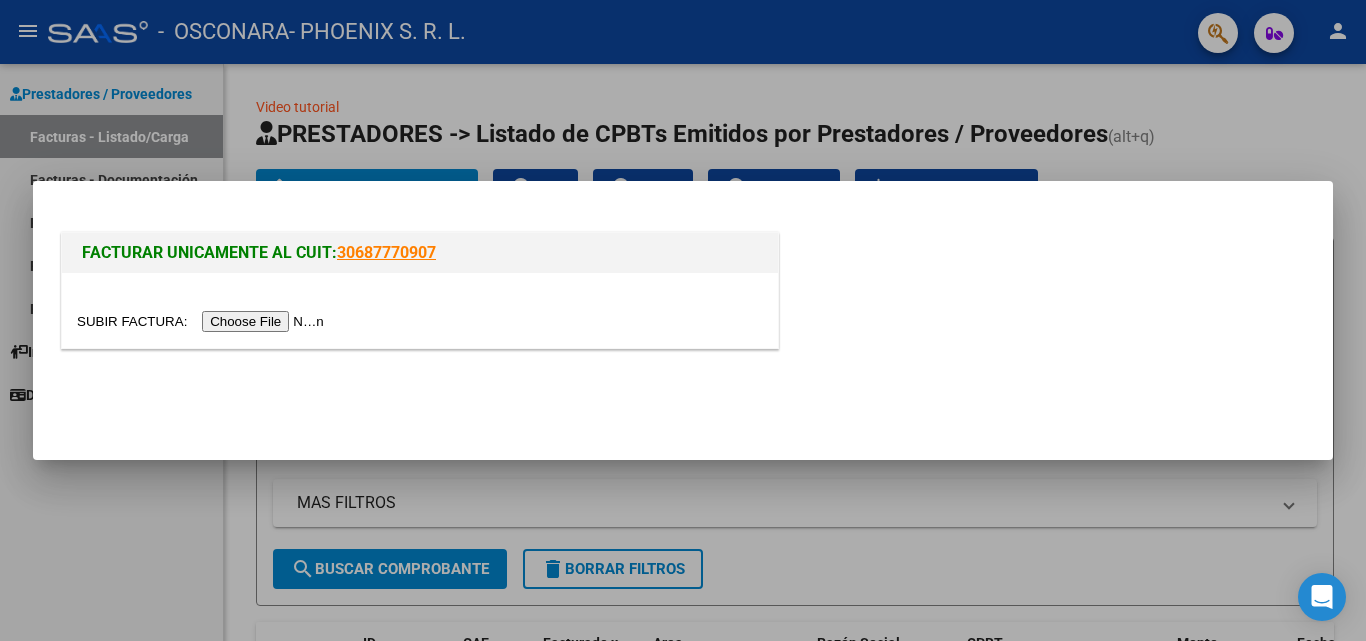 click at bounding box center [203, 321] 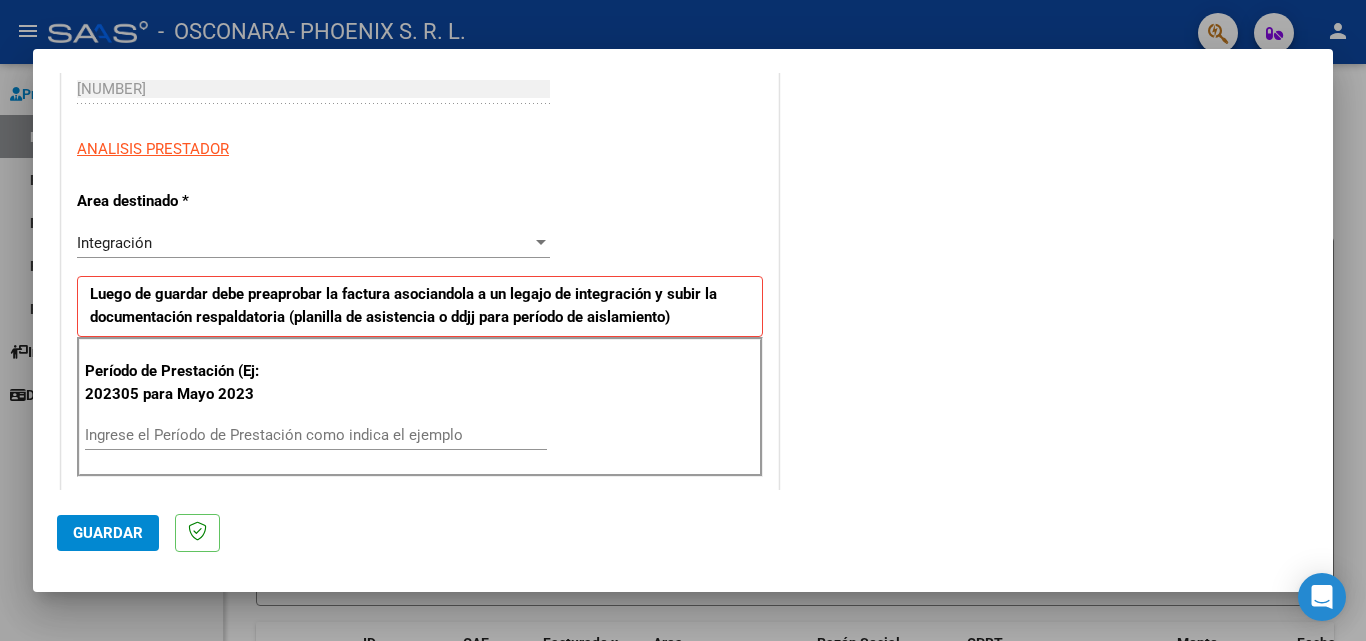 scroll, scrollTop: 400, scrollLeft: 0, axis: vertical 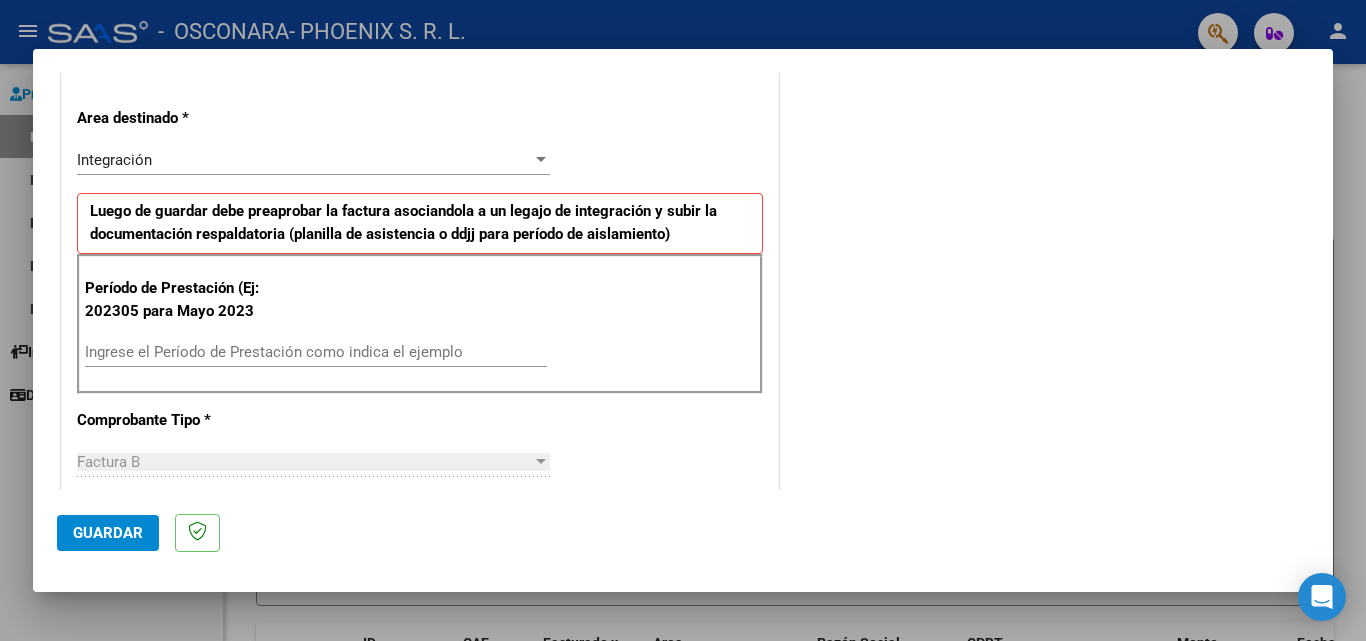 click on "Ingrese el Período de Prestación como indica el ejemplo" at bounding box center [316, 352] 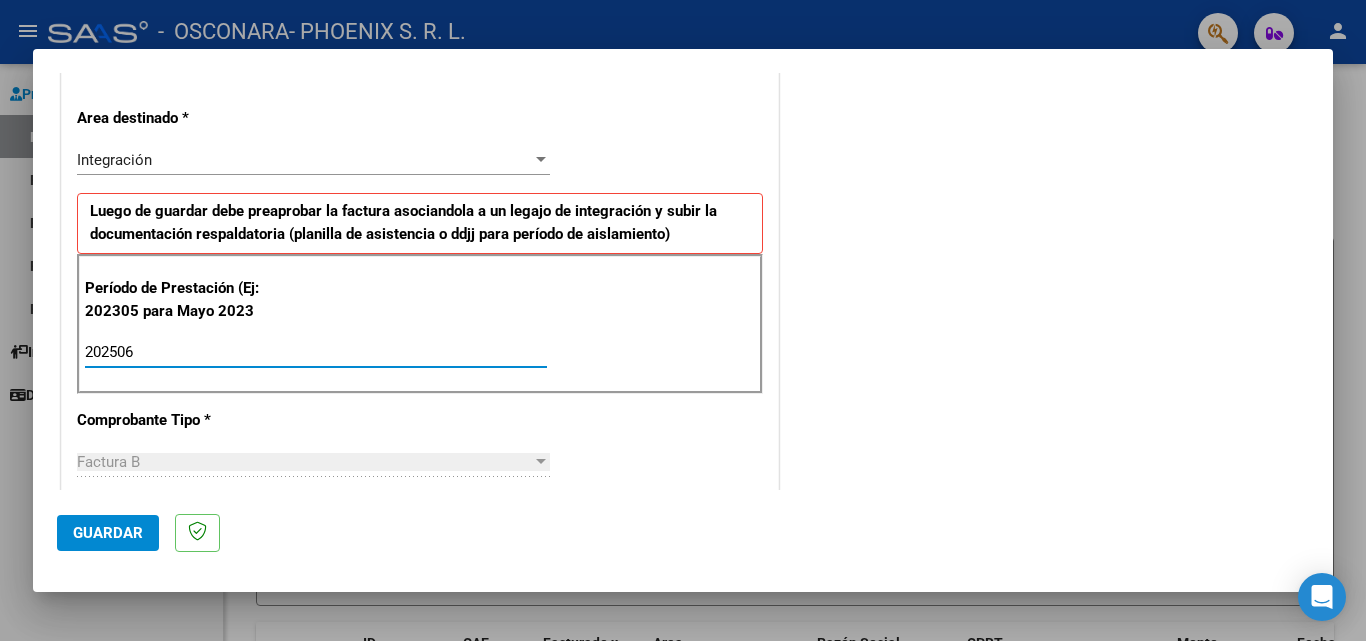 type on "202506" 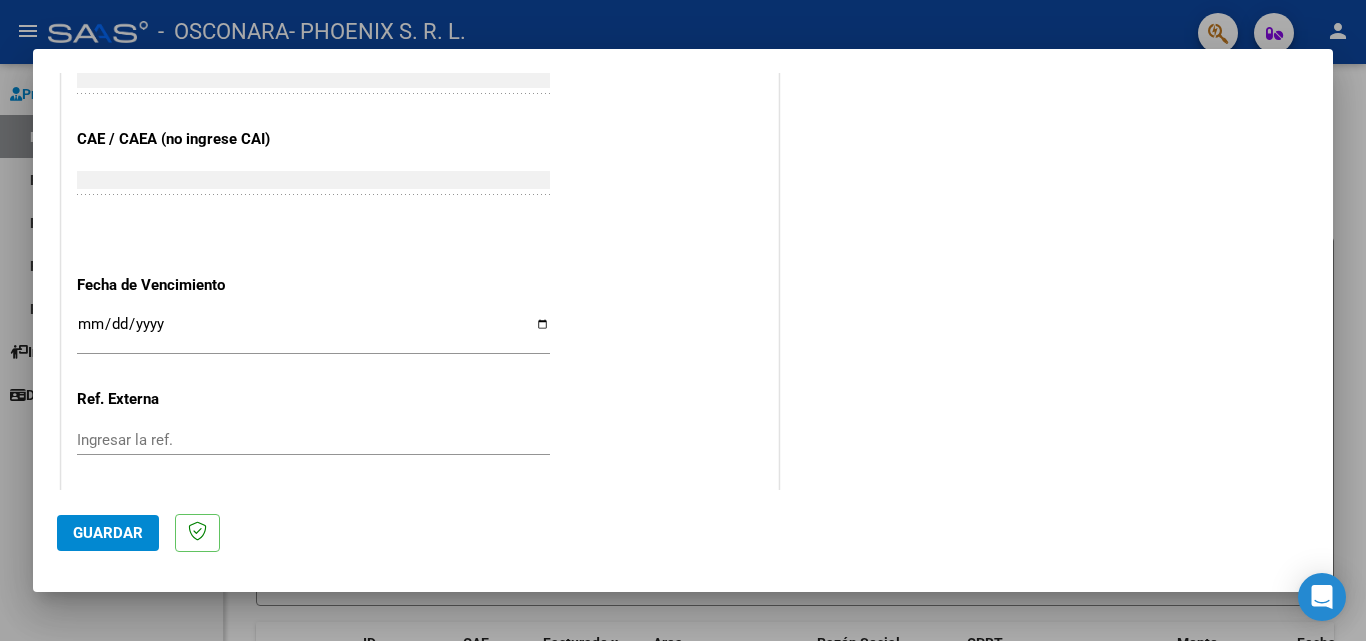 scroll, scrollTop: 1305, scrollLeft: 0, axis: vertical 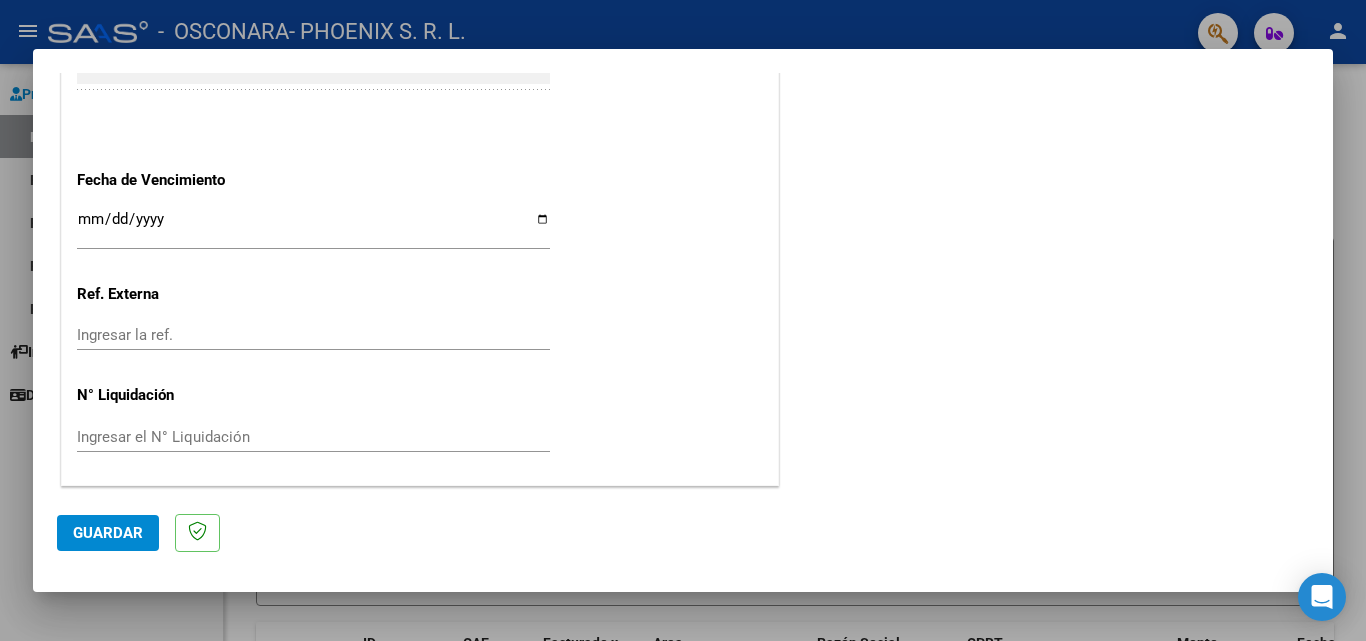 click on "Guardar" 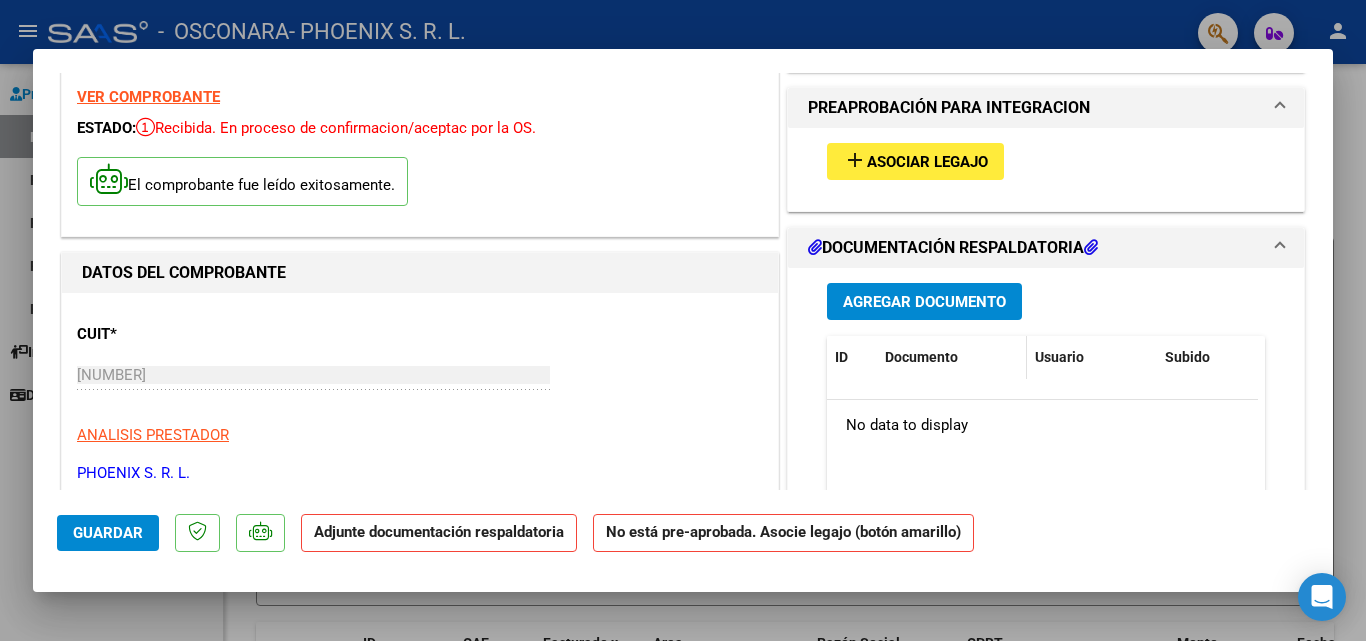 scroll, scrollTop: 100, scrollLeft: 0, axis: vertical 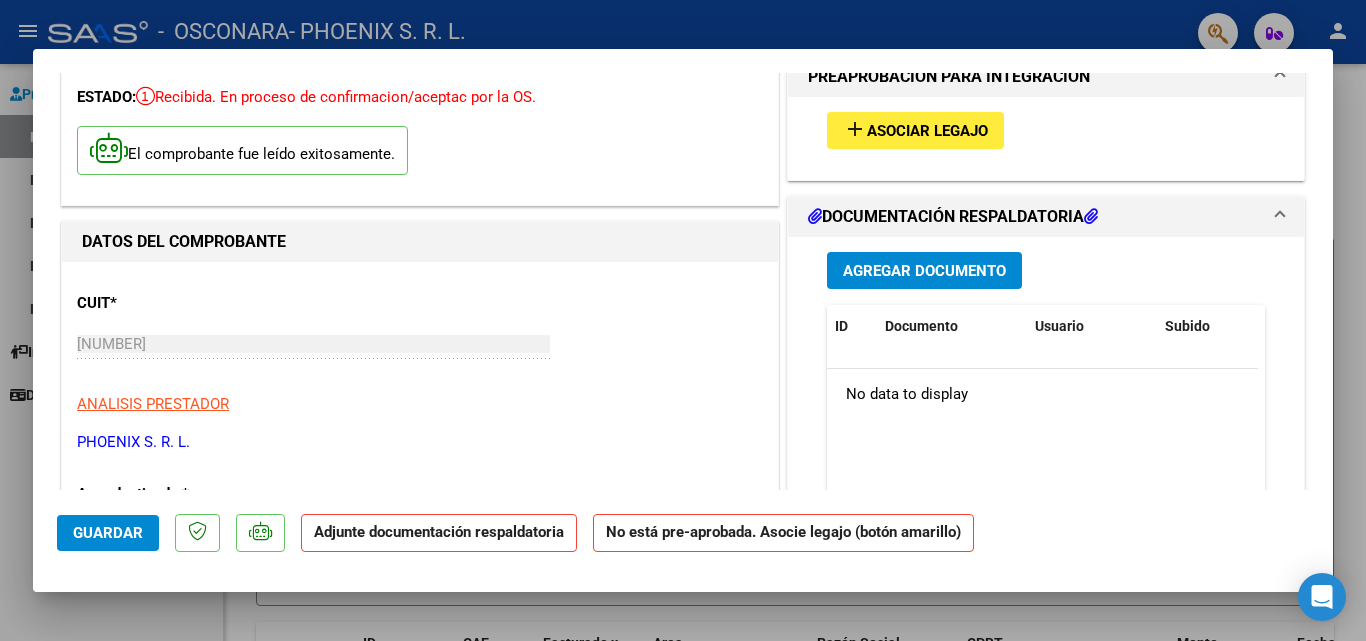 click on "Agregar Documento" at bounding box center [924, 271] 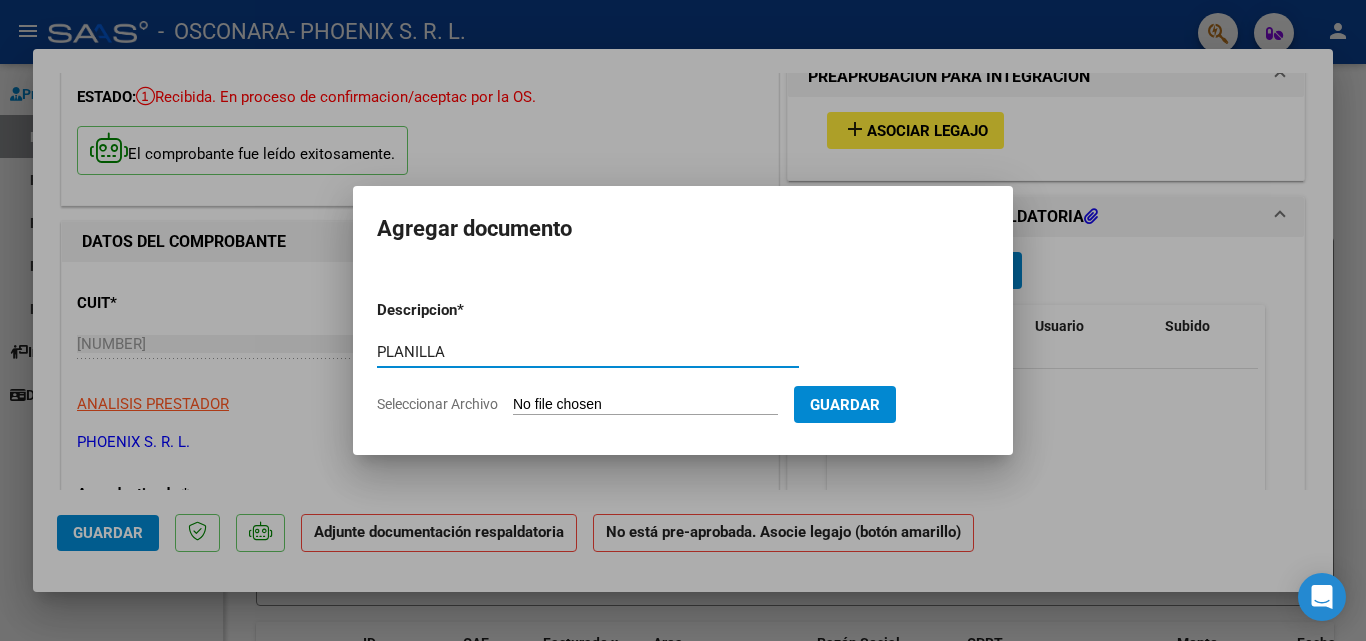 type on "PLANILLA" 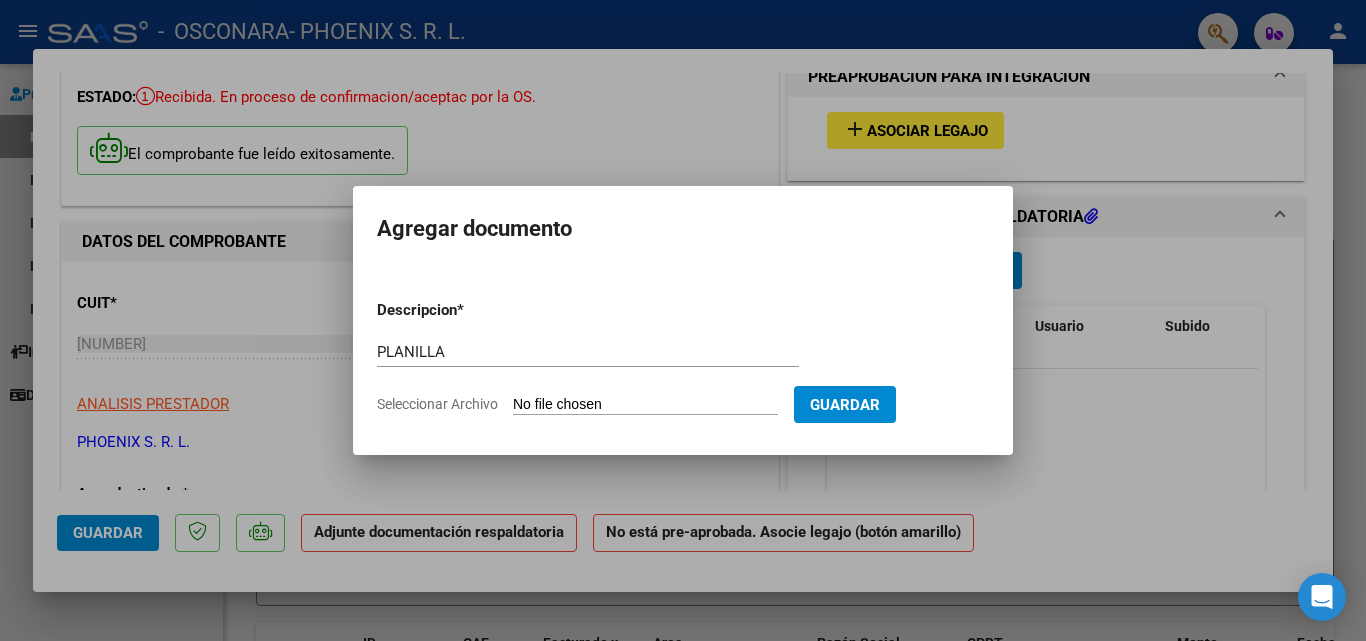 type on "C:\fakepath\[NUMBER].pdf" 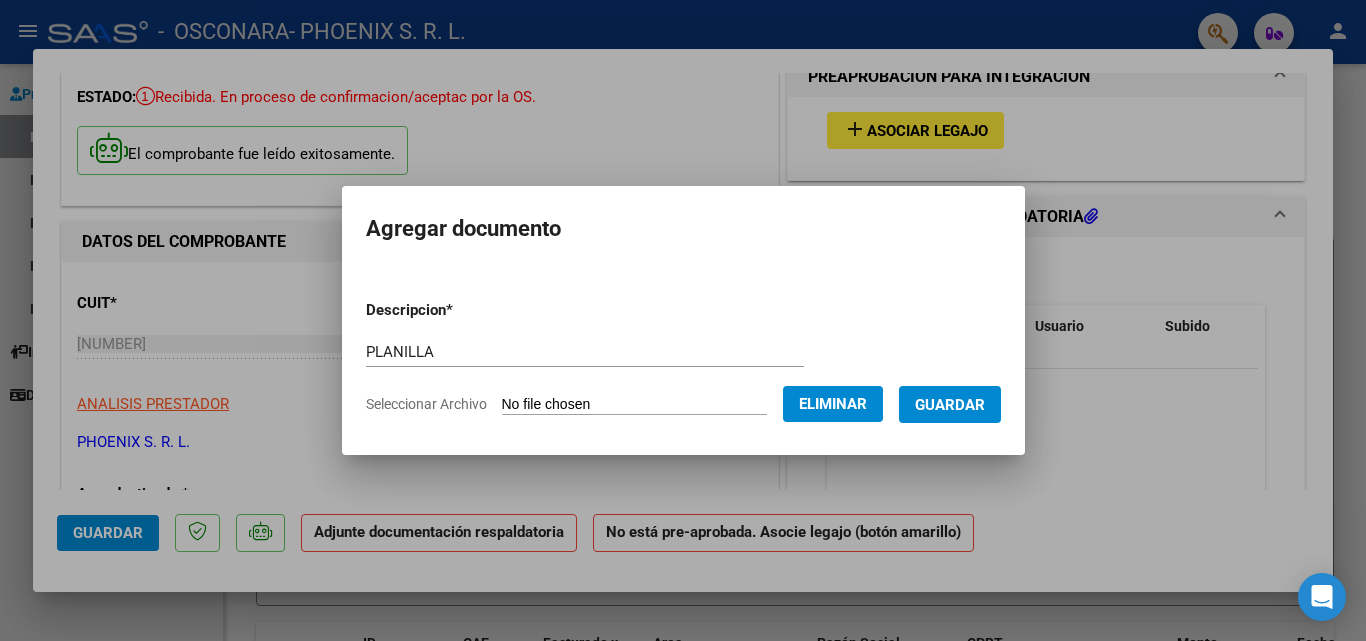click on "Guardar" at bounding box center (950, 405) 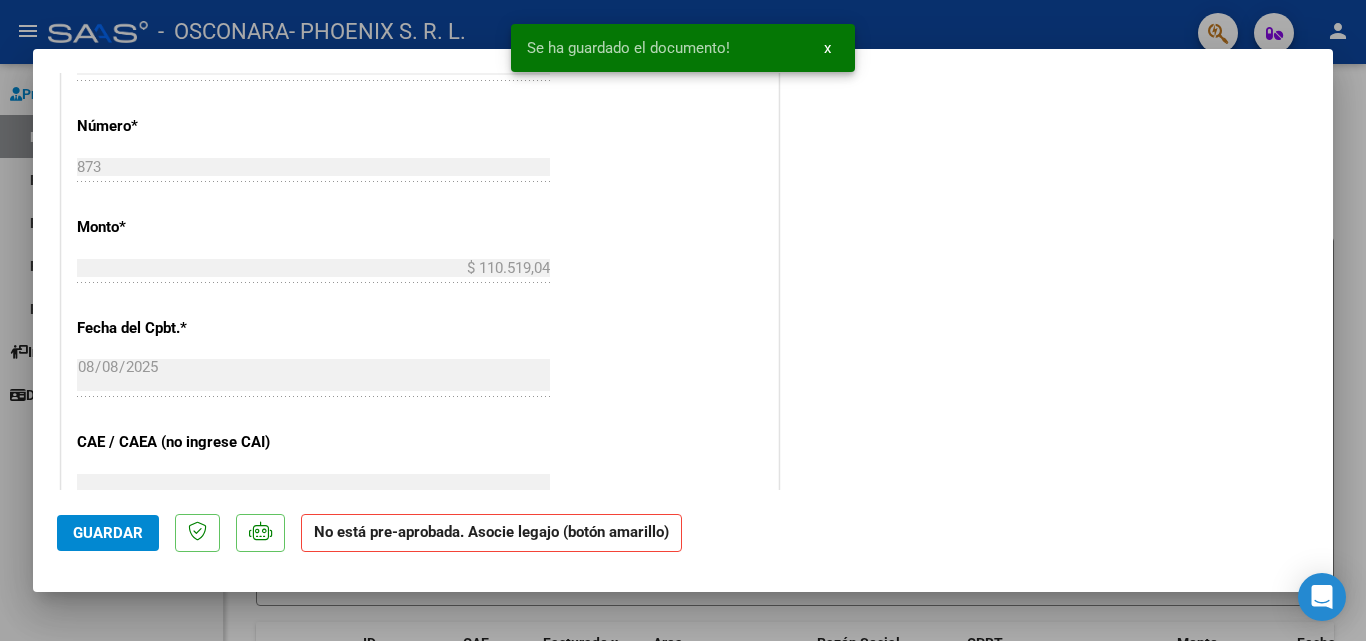 scroll, scrollTop: 1000, scrollLeft: 0, axis: vertical 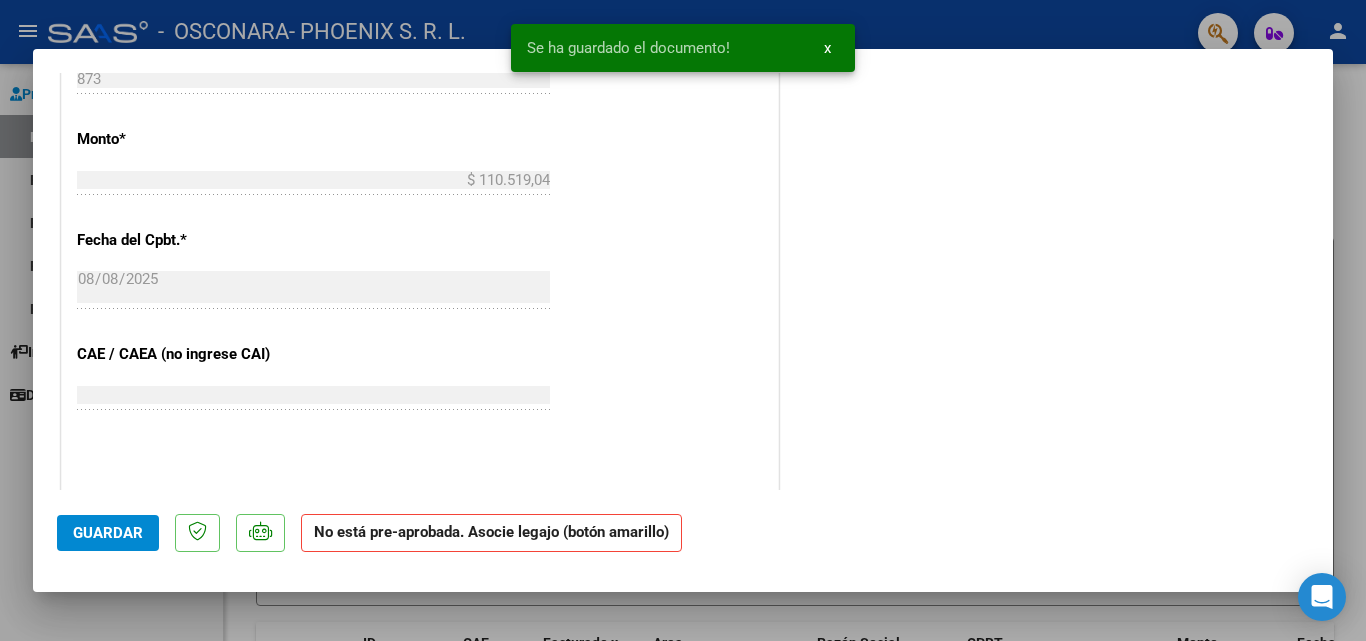 click at bounding box center (683, 320) 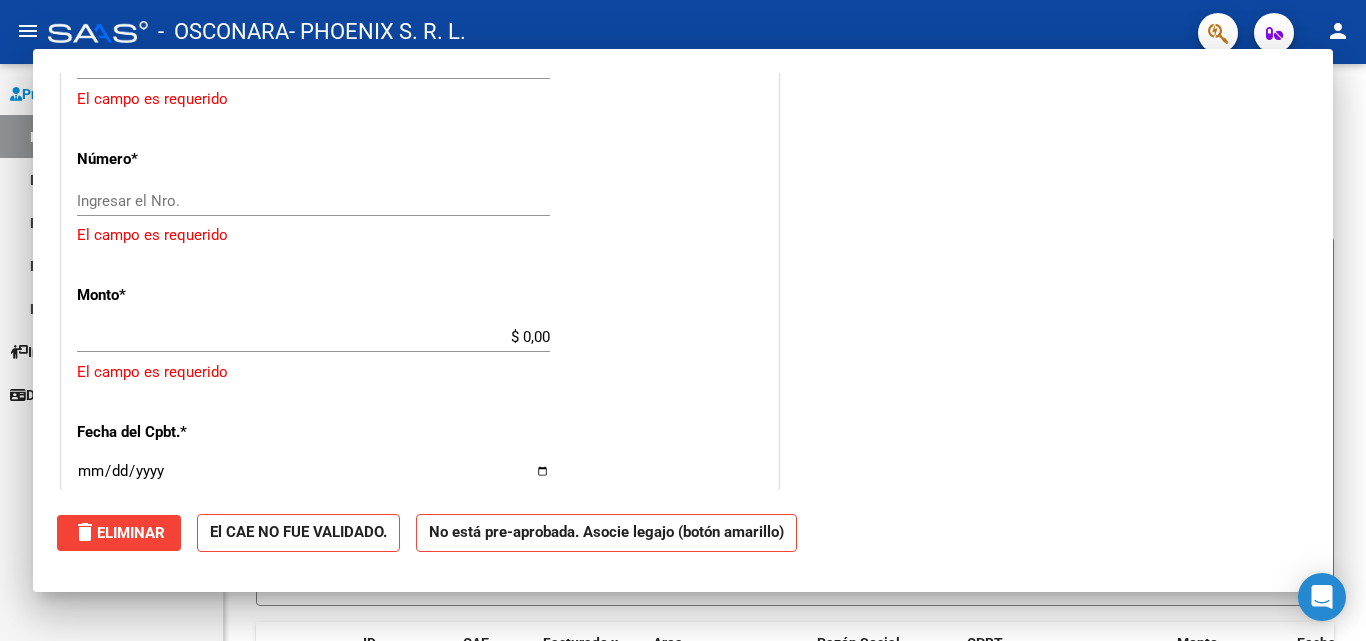 scroll, scrollTop: 0, scrollLeft: 0, axis: both 